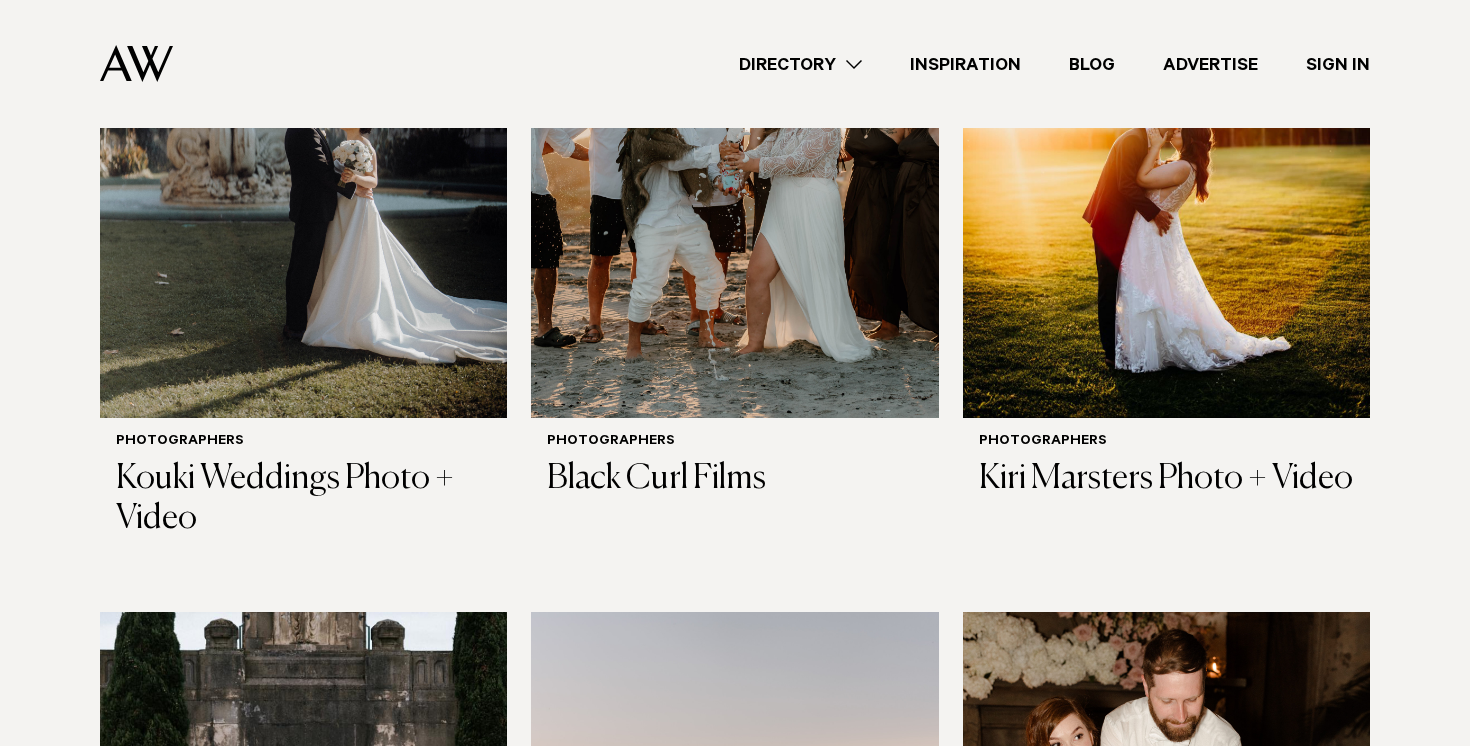 scroll, scrollTop: 1636, scrollLeft: 0, axis: vertical 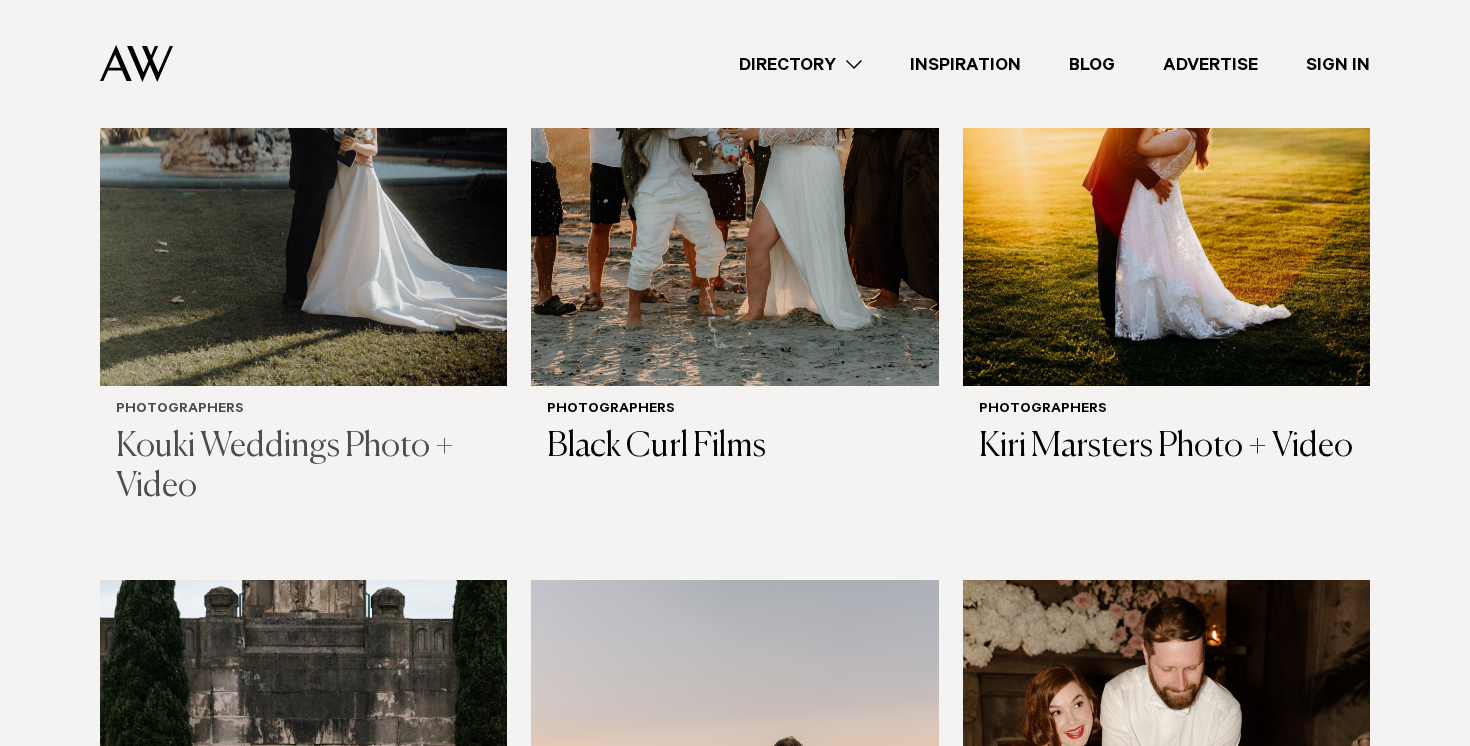 click on "Kouki Weddings
Photo + Video" at bounding box center [303, 468] 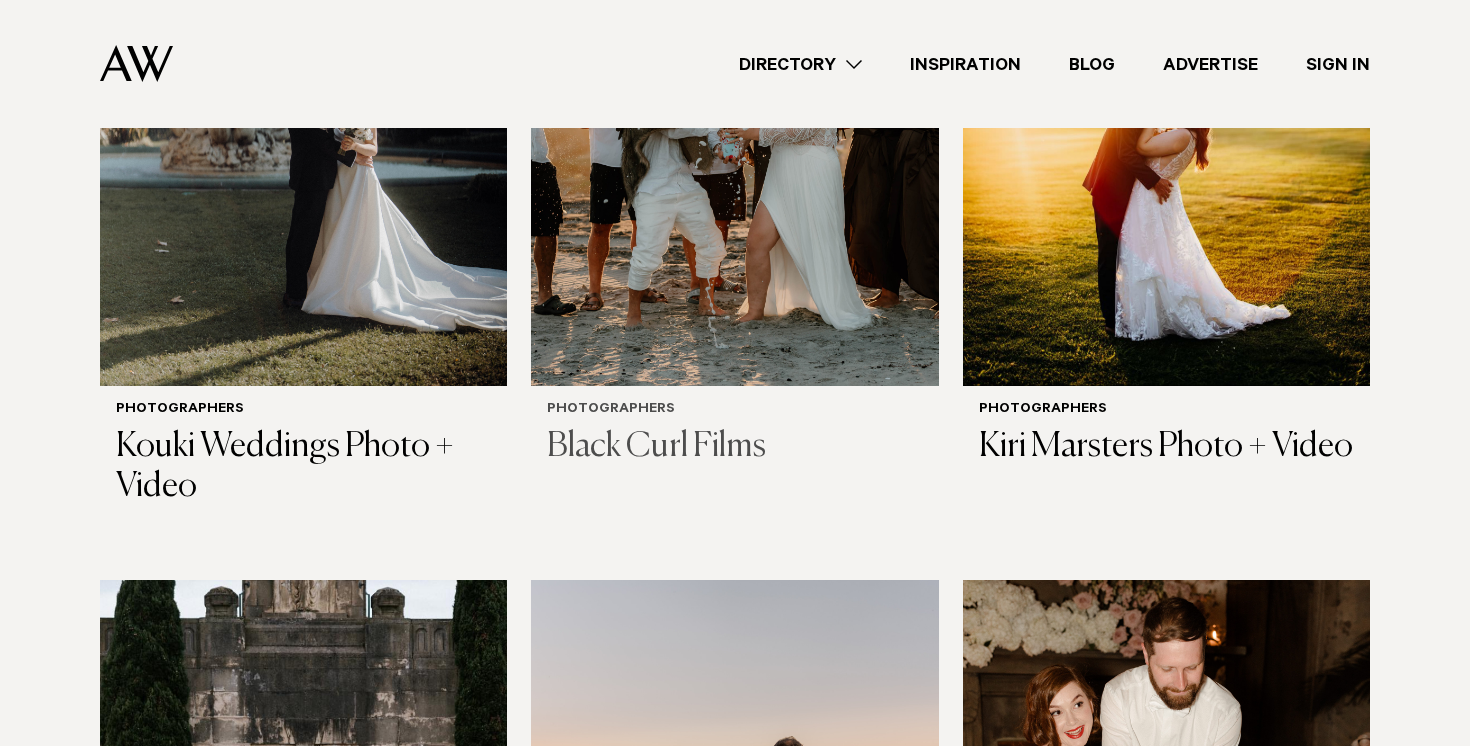click on "Black Curl Films" at bounding box center [734, 447] 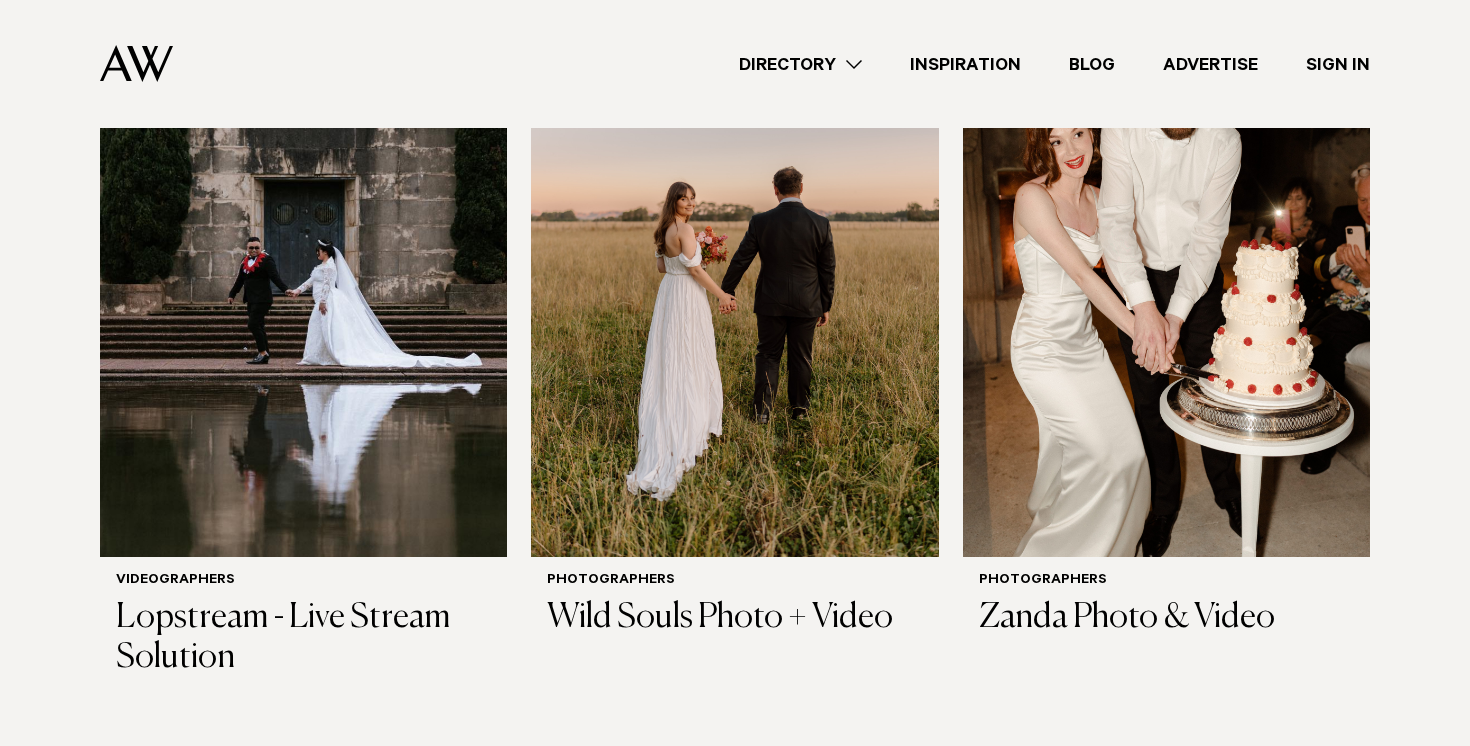 scroll, scrollTop: 2207, scrollLeft: 0, axis: vertical 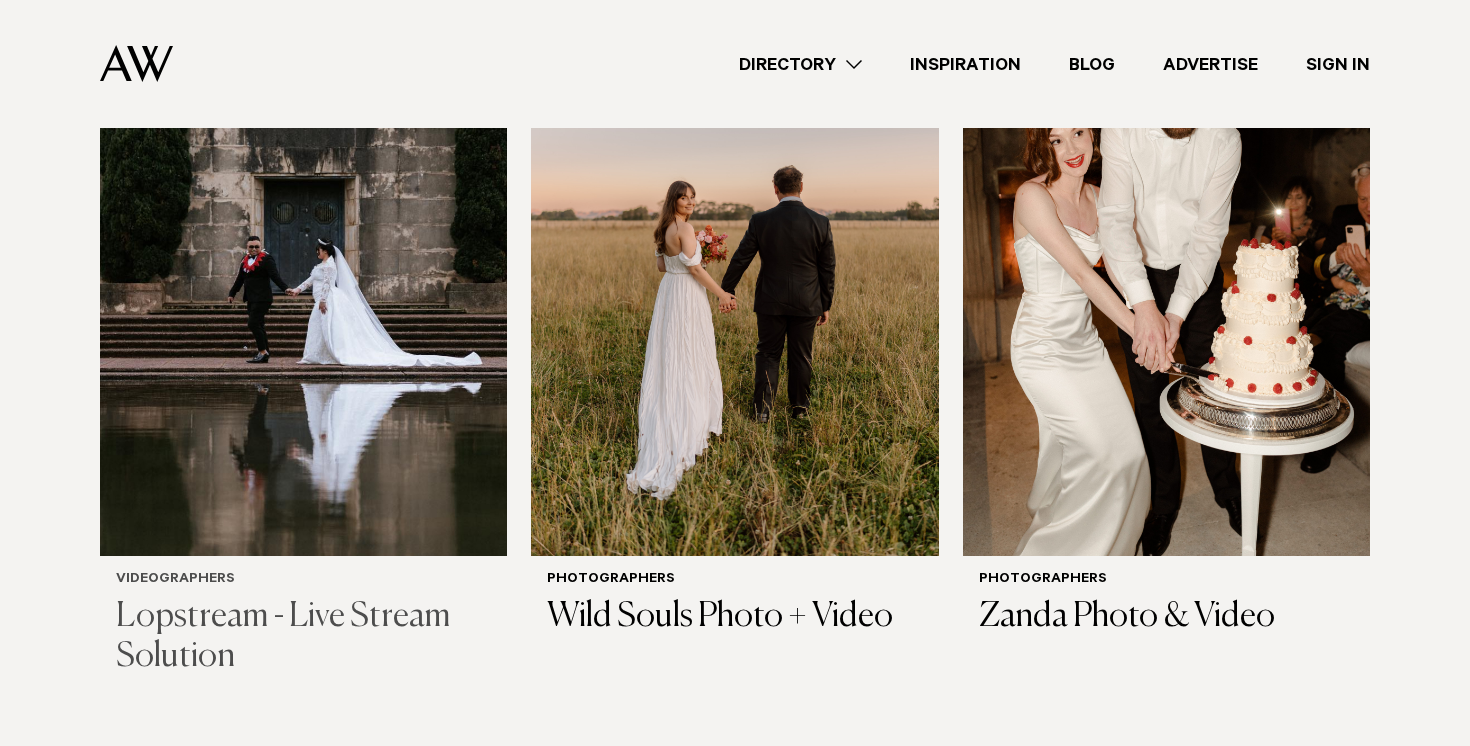 click on "Lopstream - Live Stream Solution" at bounding box center [303, 638] 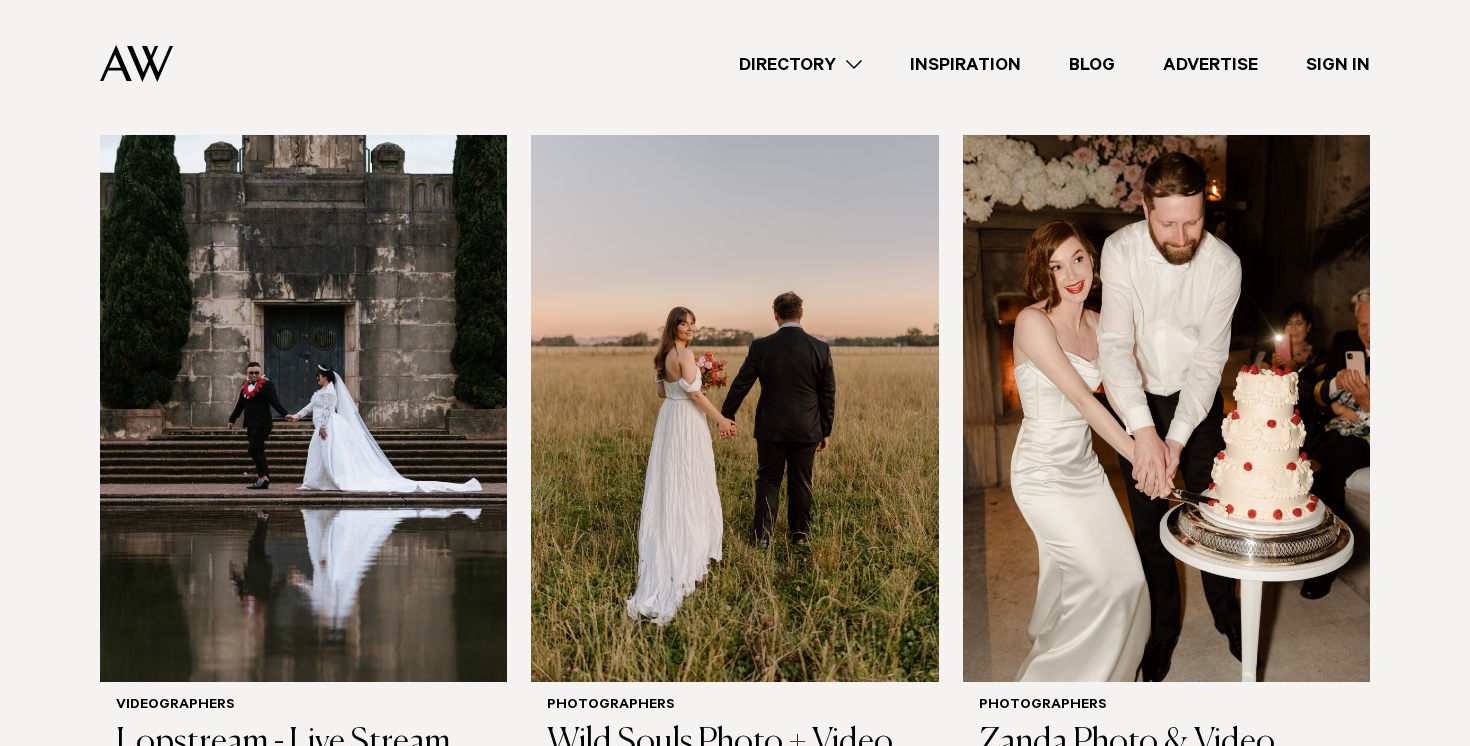 scroll, scrollTop: 2076, scrollLeft: 0, axis: vertical 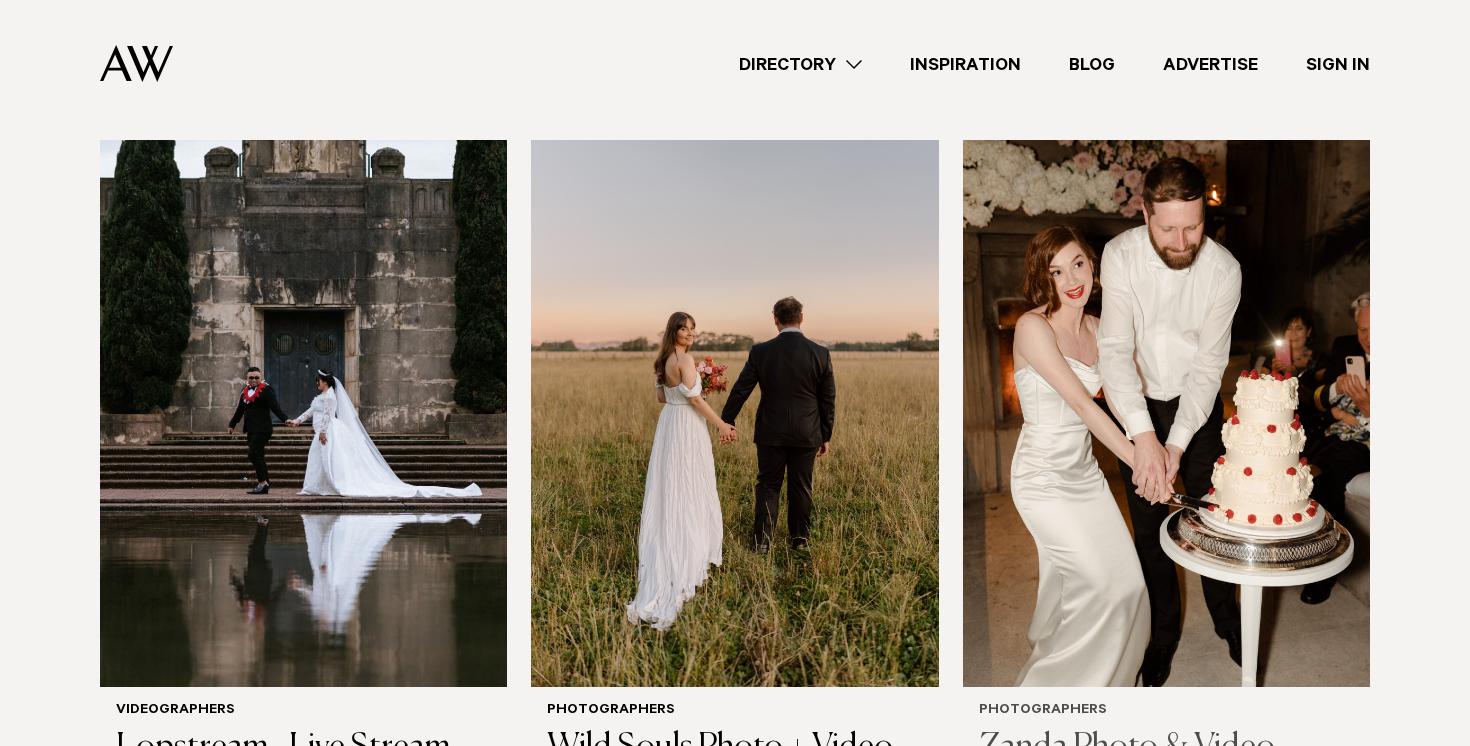 click at bounding box center [1166, 413] 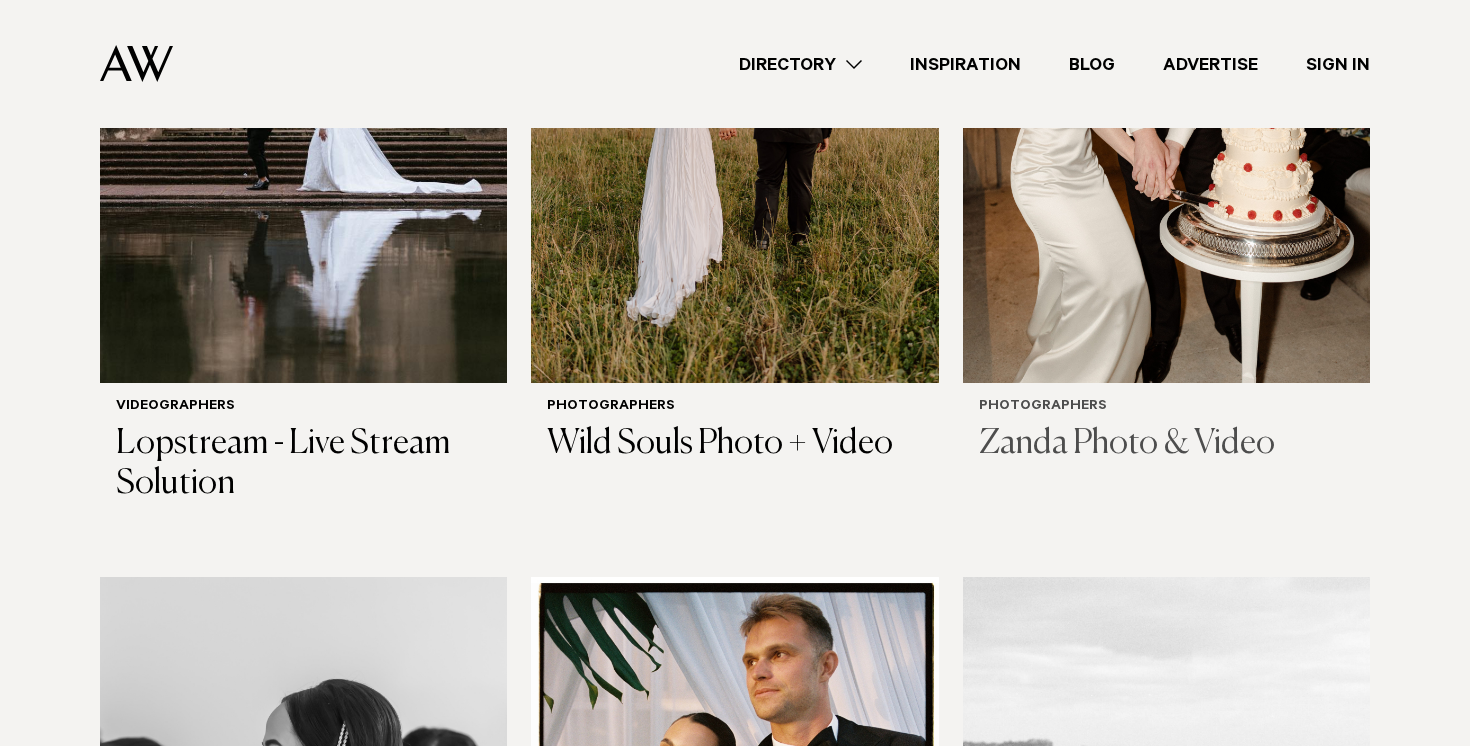 scroll, scrollTop: 2383, scrollLeft: 0, axis: vertical 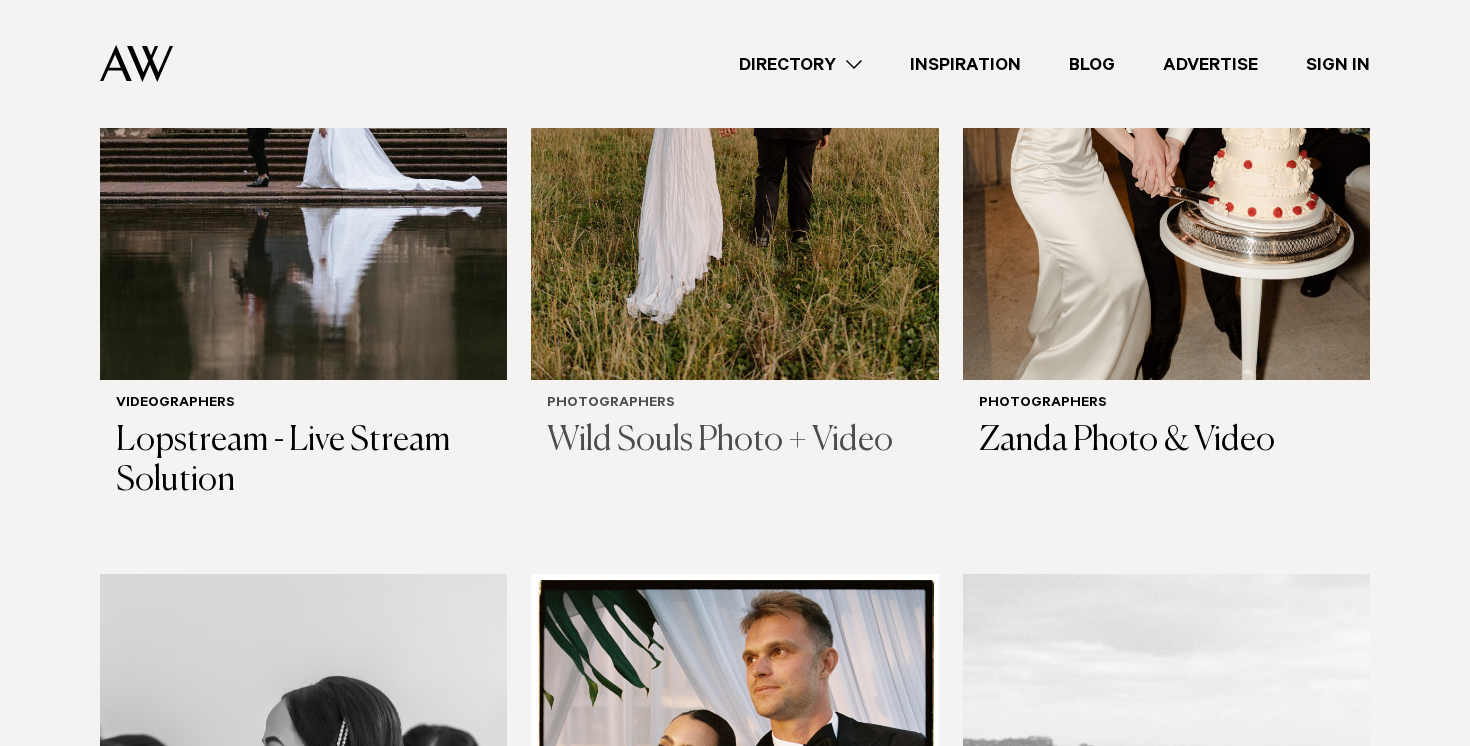 click at bounding box center [734, 106] 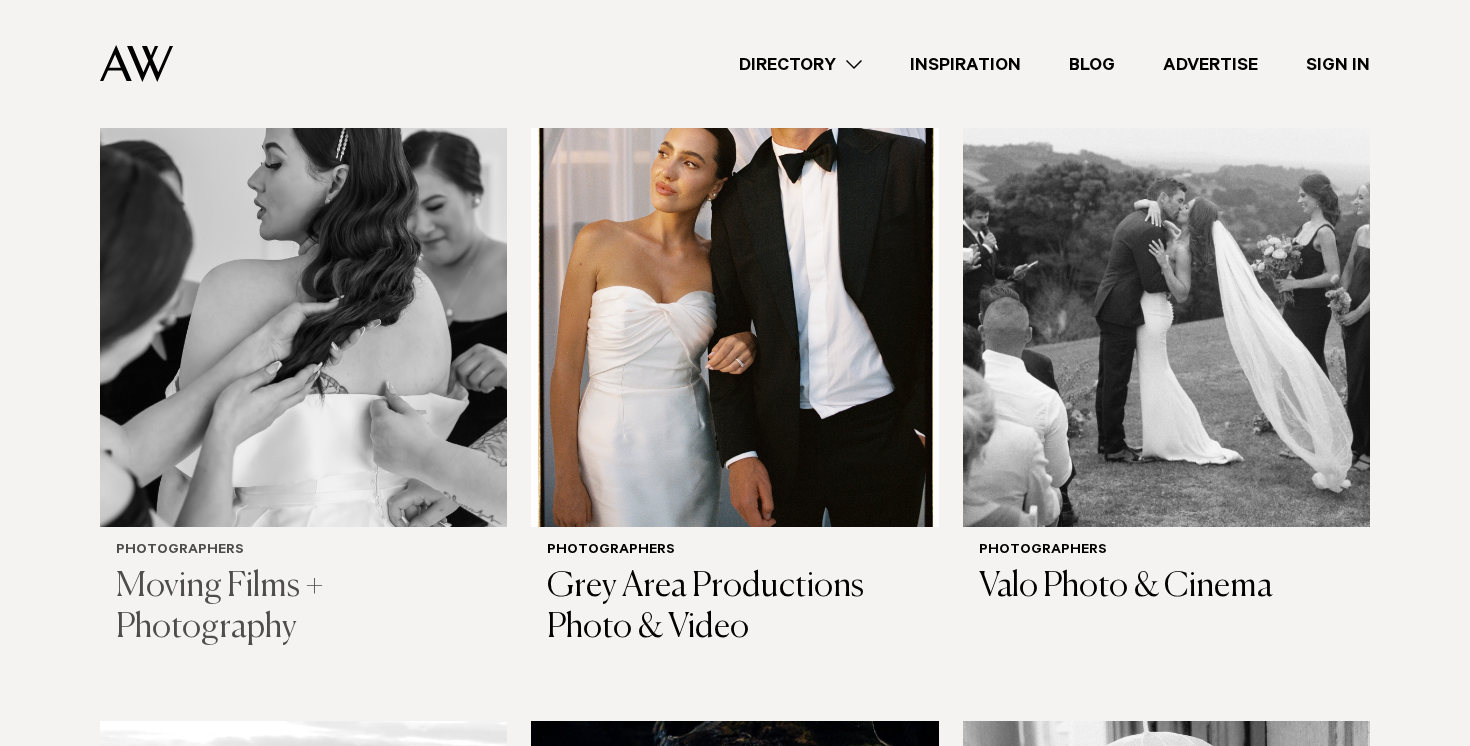 scroll, scrollTop: 2979, scrollLeft: 0, axis: vertical 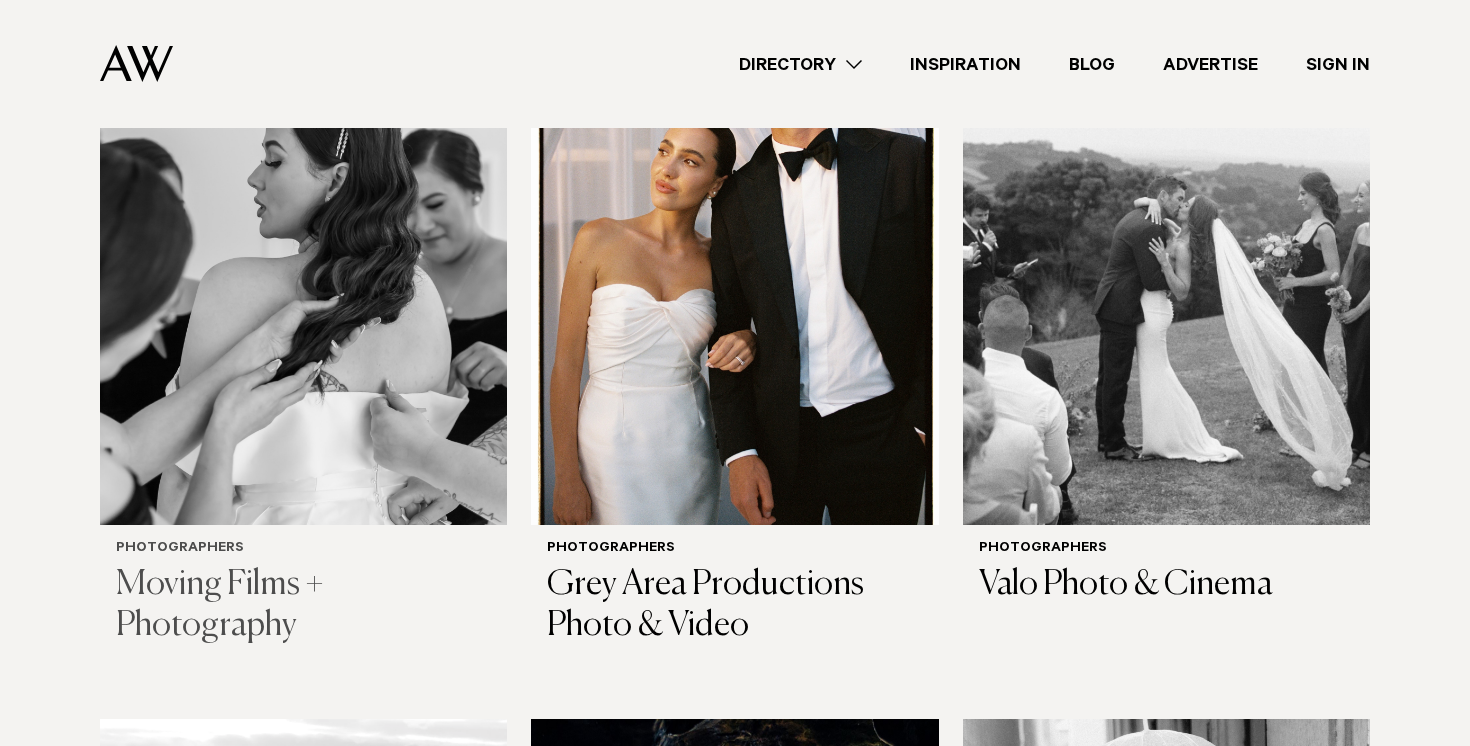 click at bounding box center [303, 251] 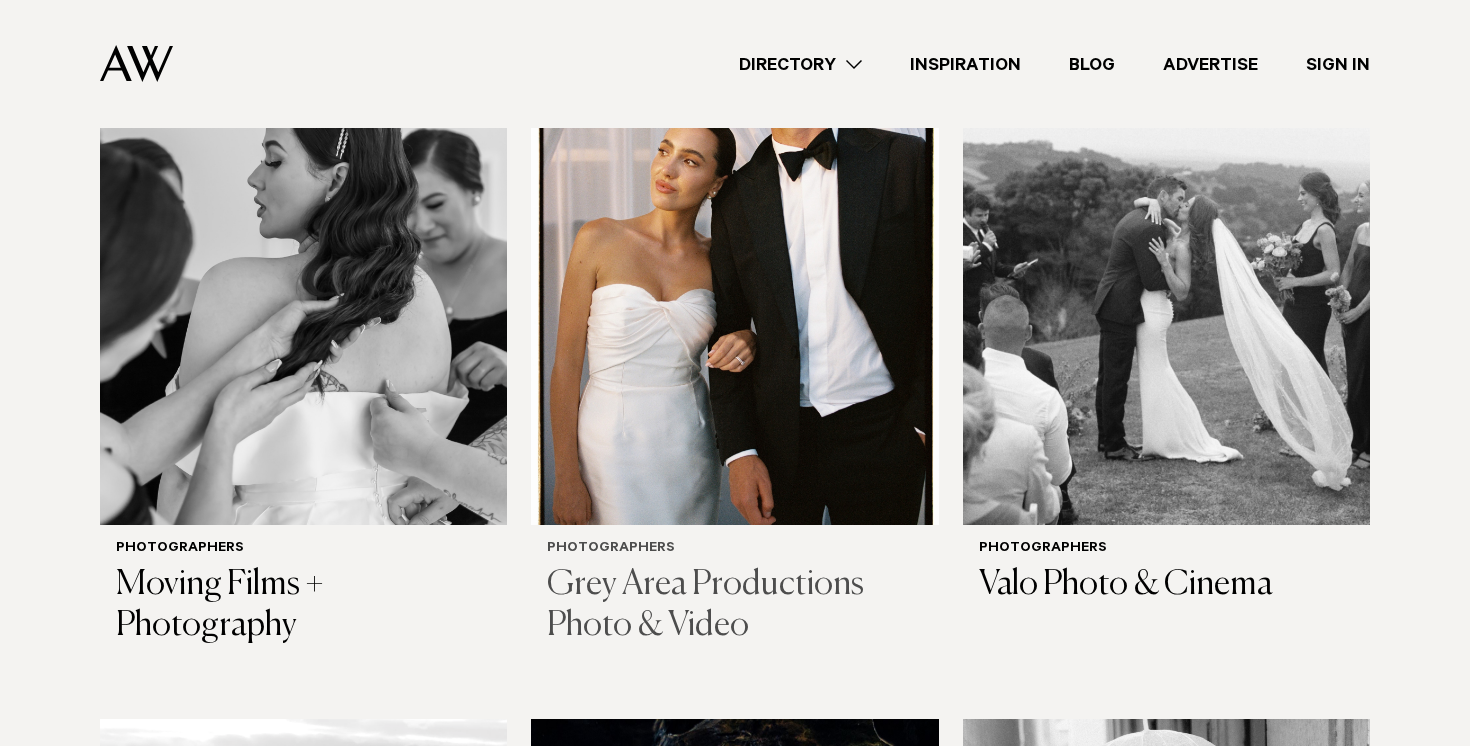 click at bounding box center (734, 251) 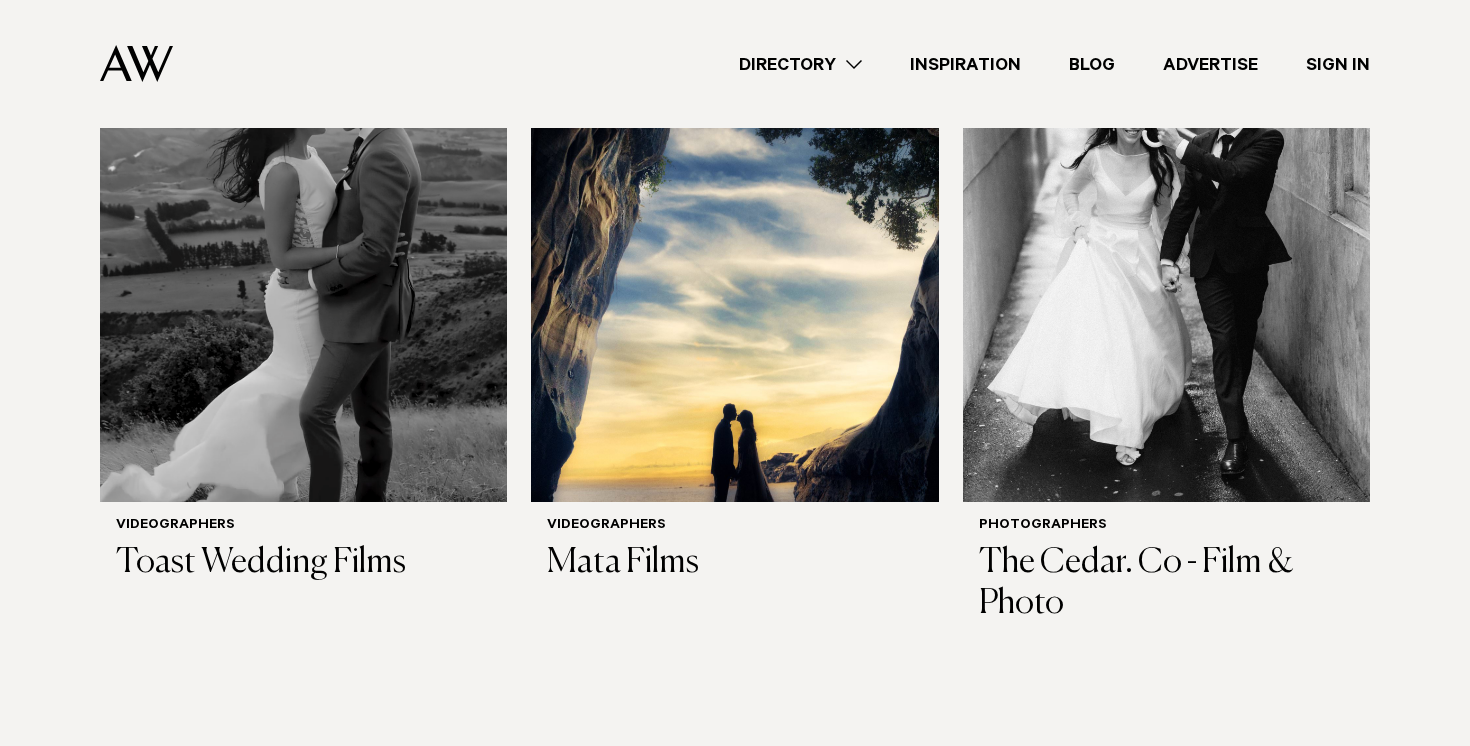 scroll, scrollTop: 3787, scrollLeft: 0, axis: vertical 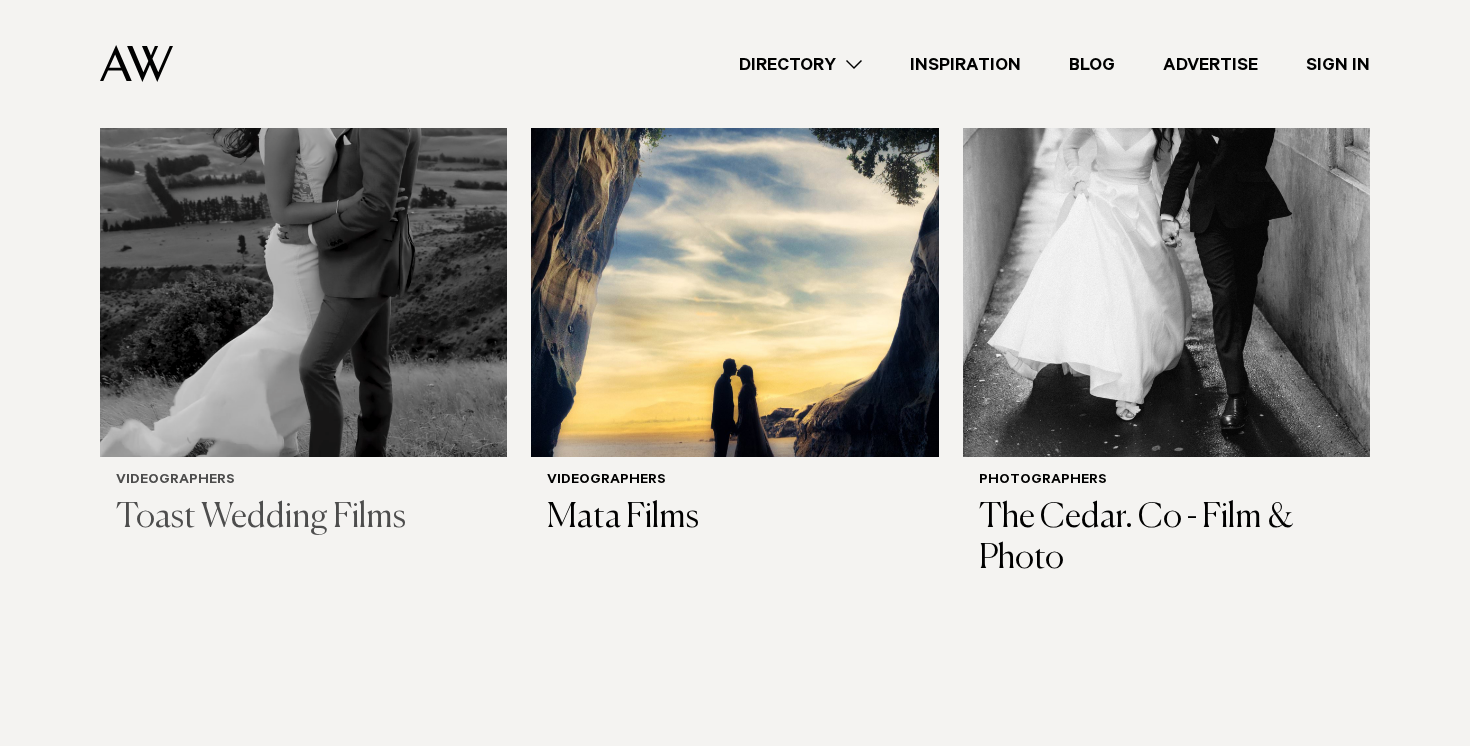 click at bounding box center (303, 184) 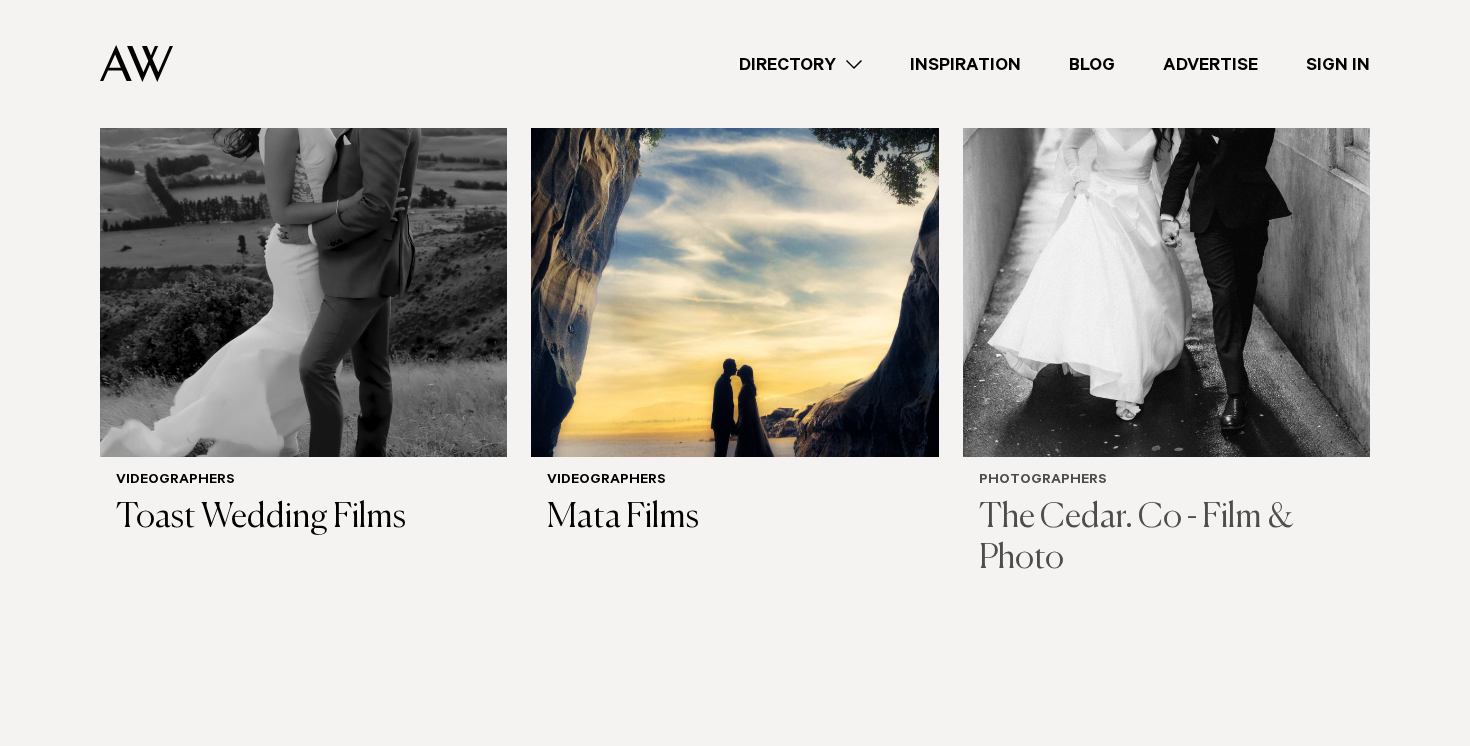 click at bounding box center [1166, 184] 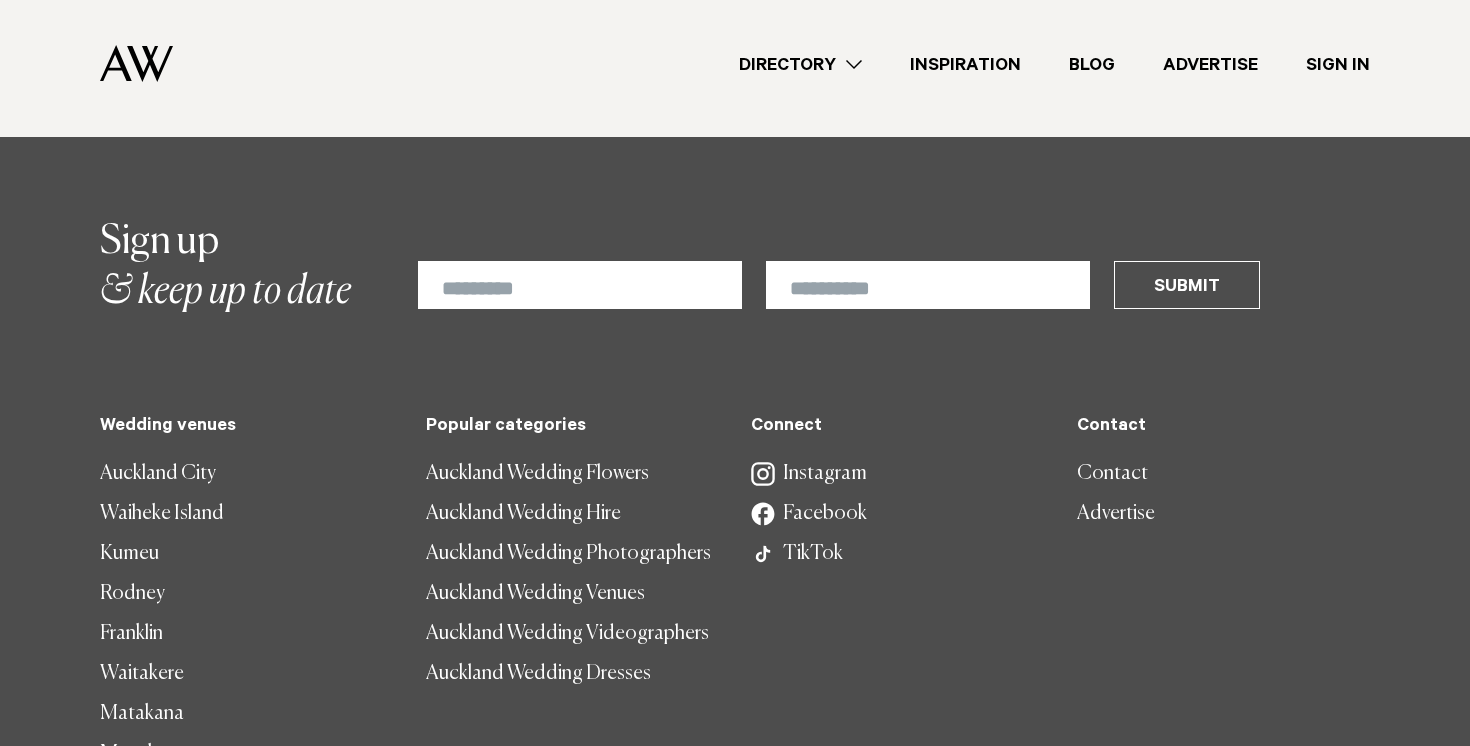 scroll, scrollTop: 4426, scrollLeft: 0, axis: vertical 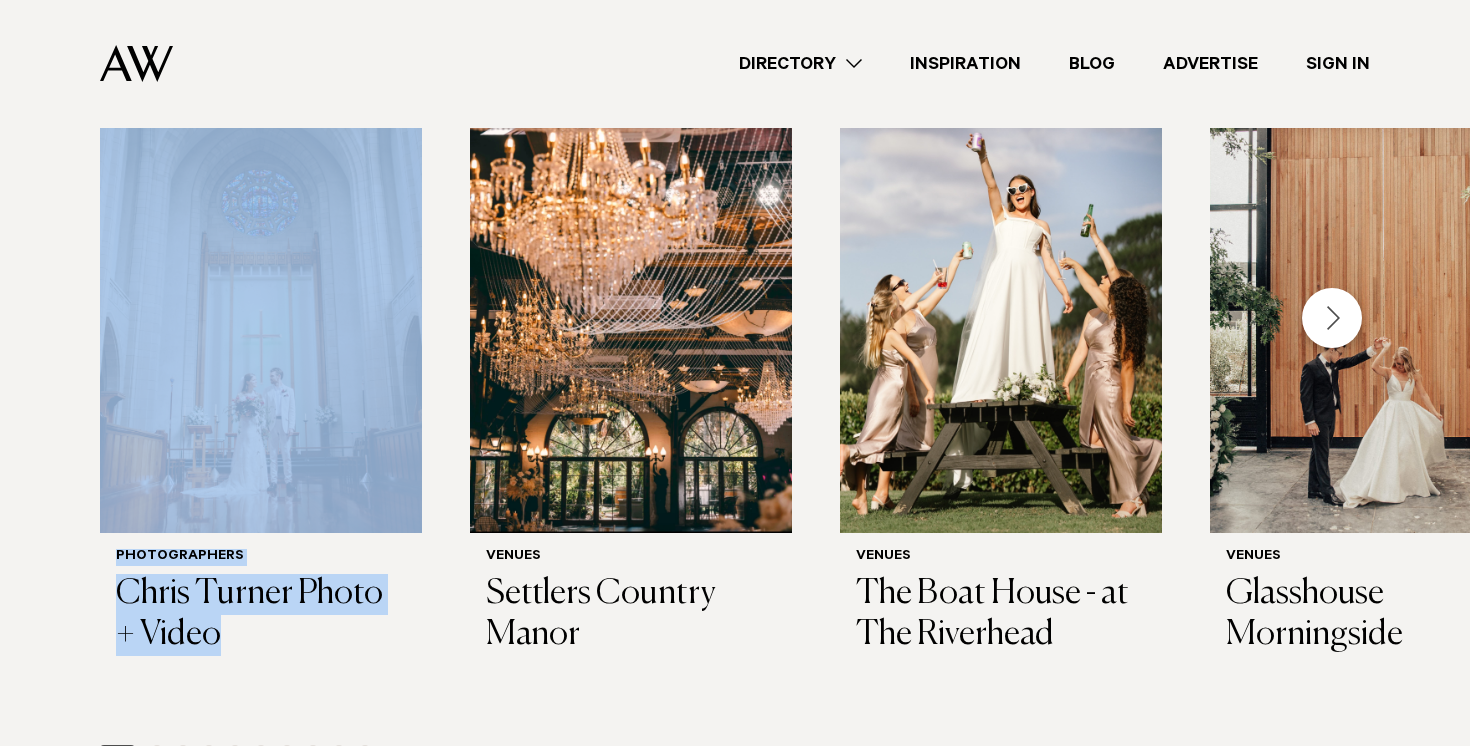 click on "Photographers
Chris Turner Photo + Video
Venues
Settlers Country Manor
Venues
The Boat House
- at The Riverhead
Venues
Glasshouse Morningside" at bounding box center [735, 434] 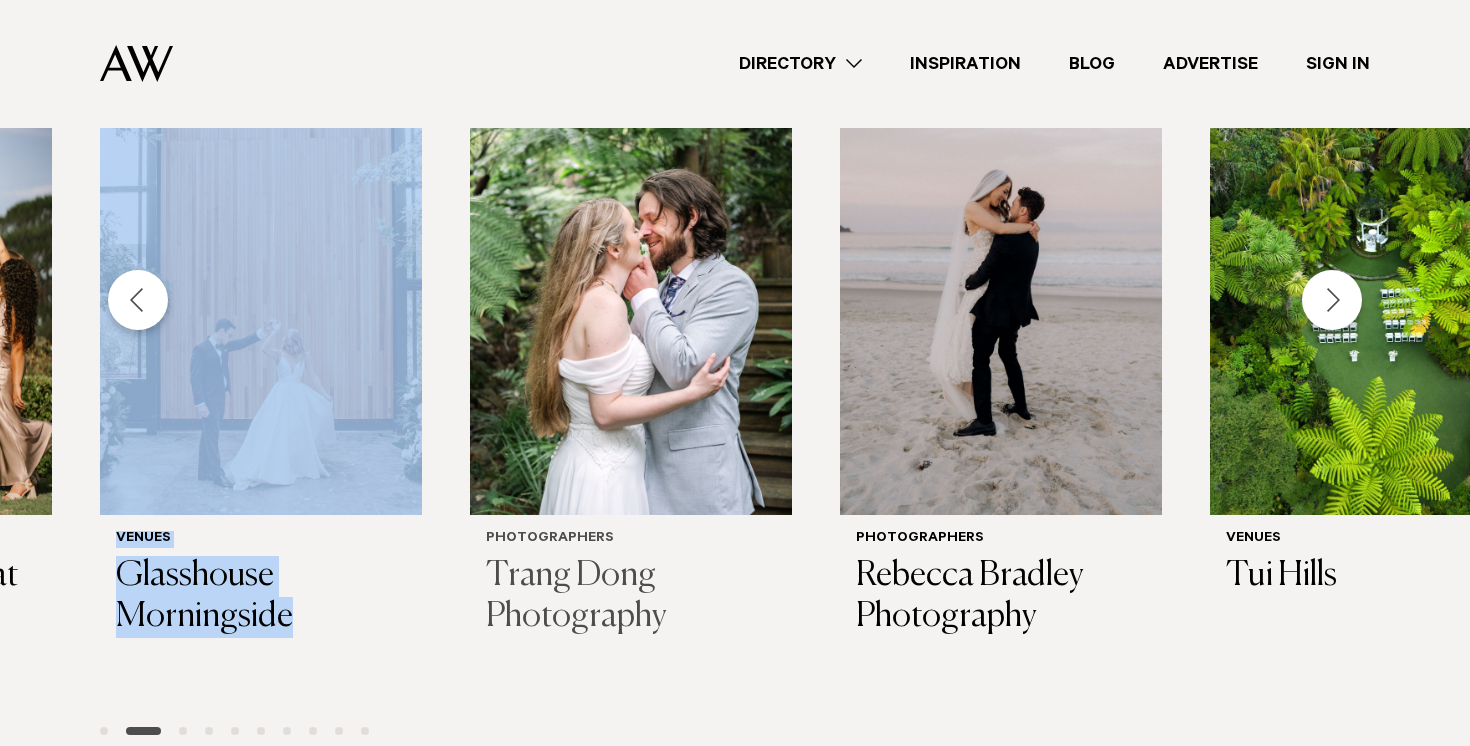 scroll, scrollTop: 633, scrollLeft: 0, axis: vertical 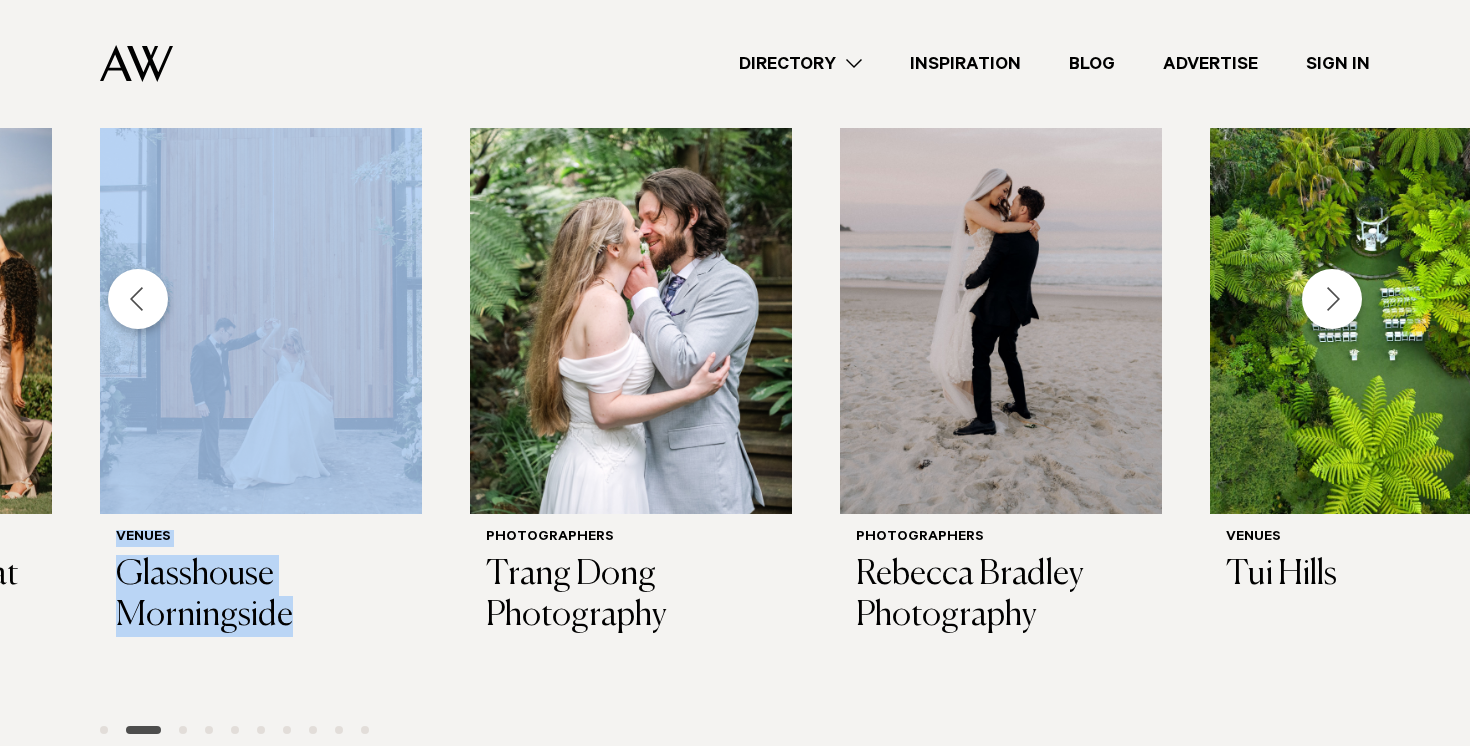 click at bounding box center [1332, 299] 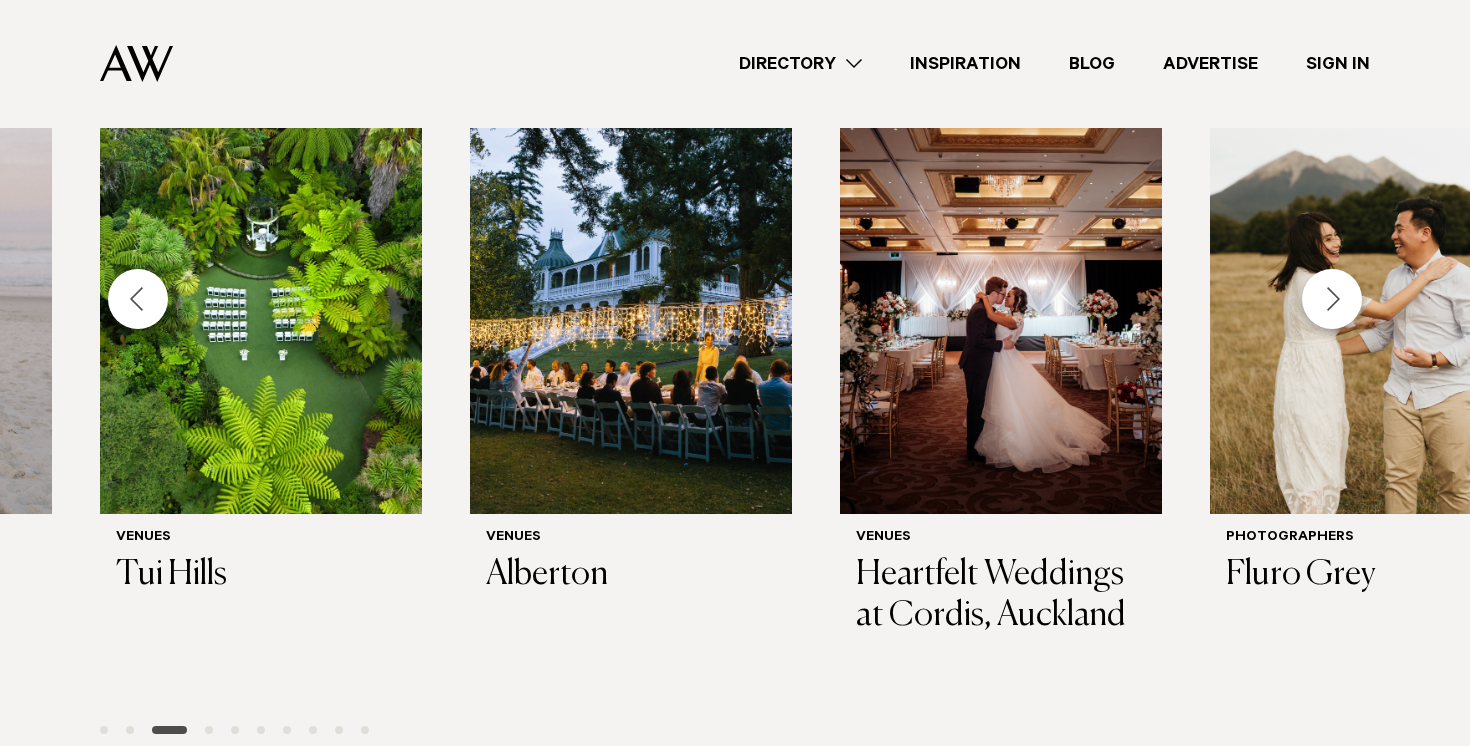 click at bounding box center (138, 299) 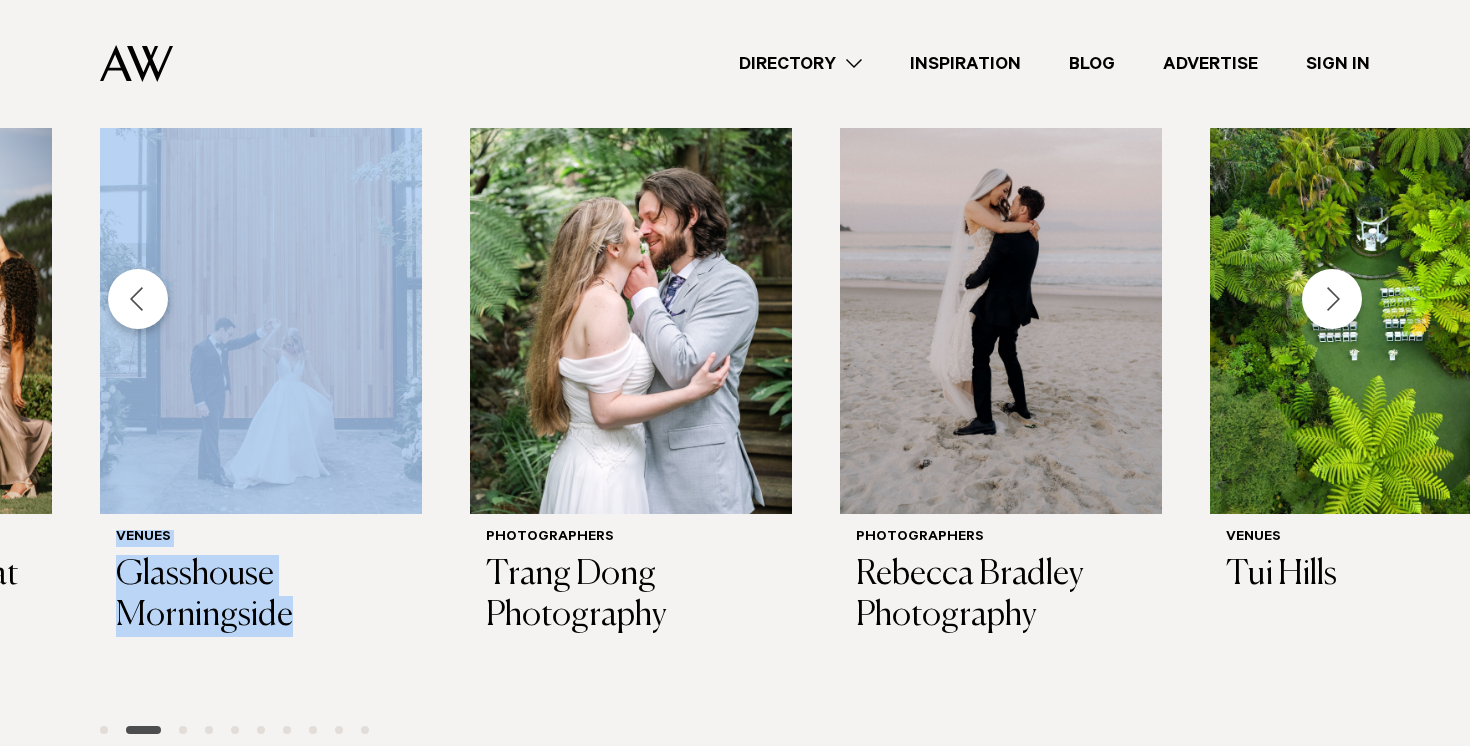 click at bounding box center (1332, 299) 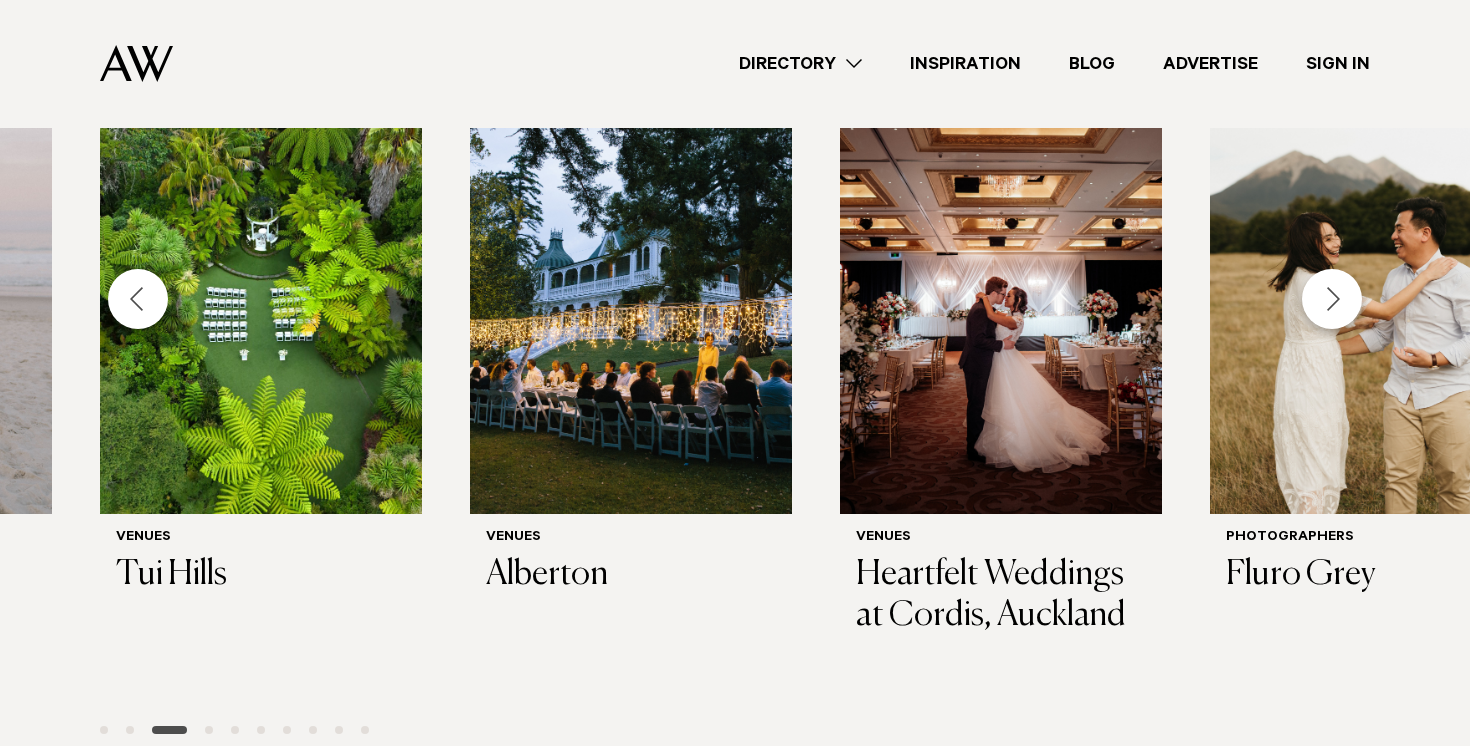 click at bounding box center (1332, 299) 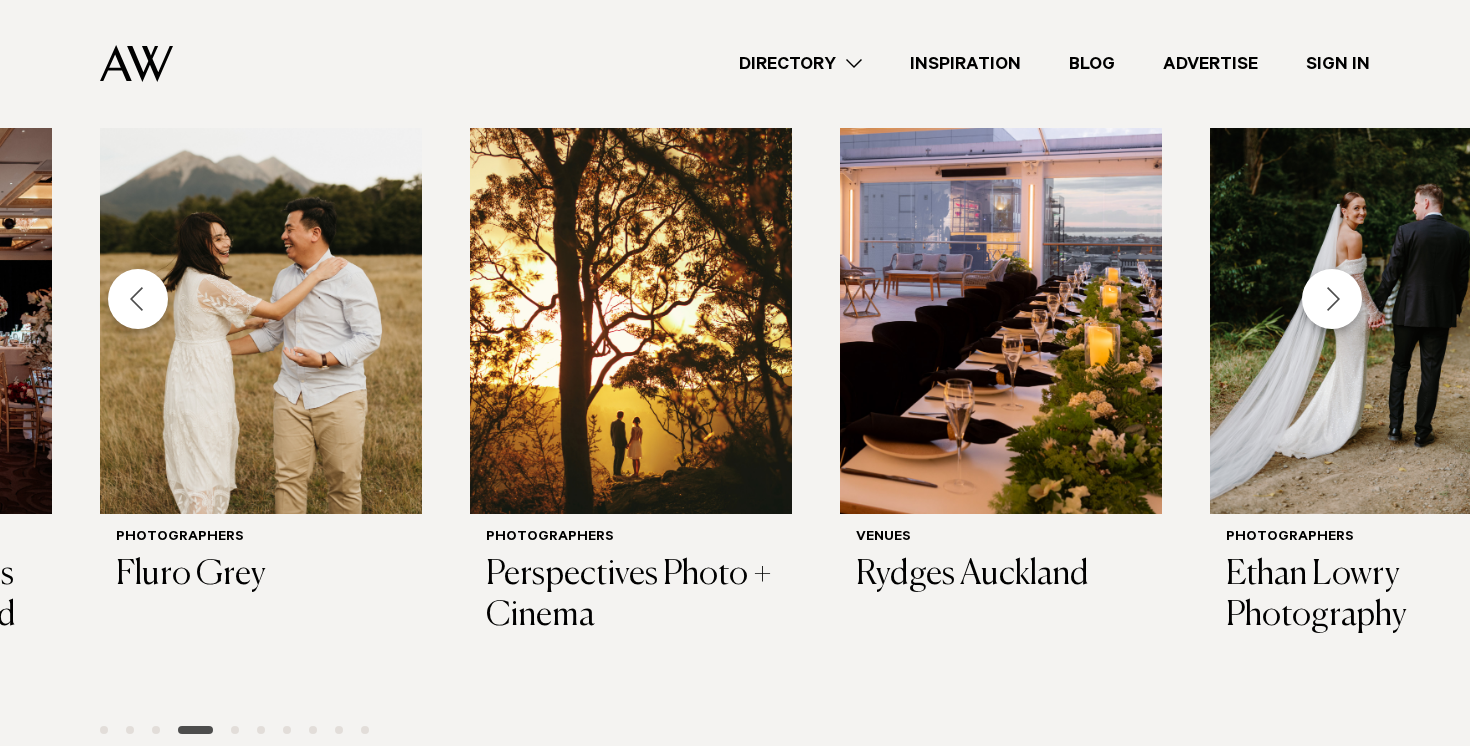 click at bounding box center [1332, 299] 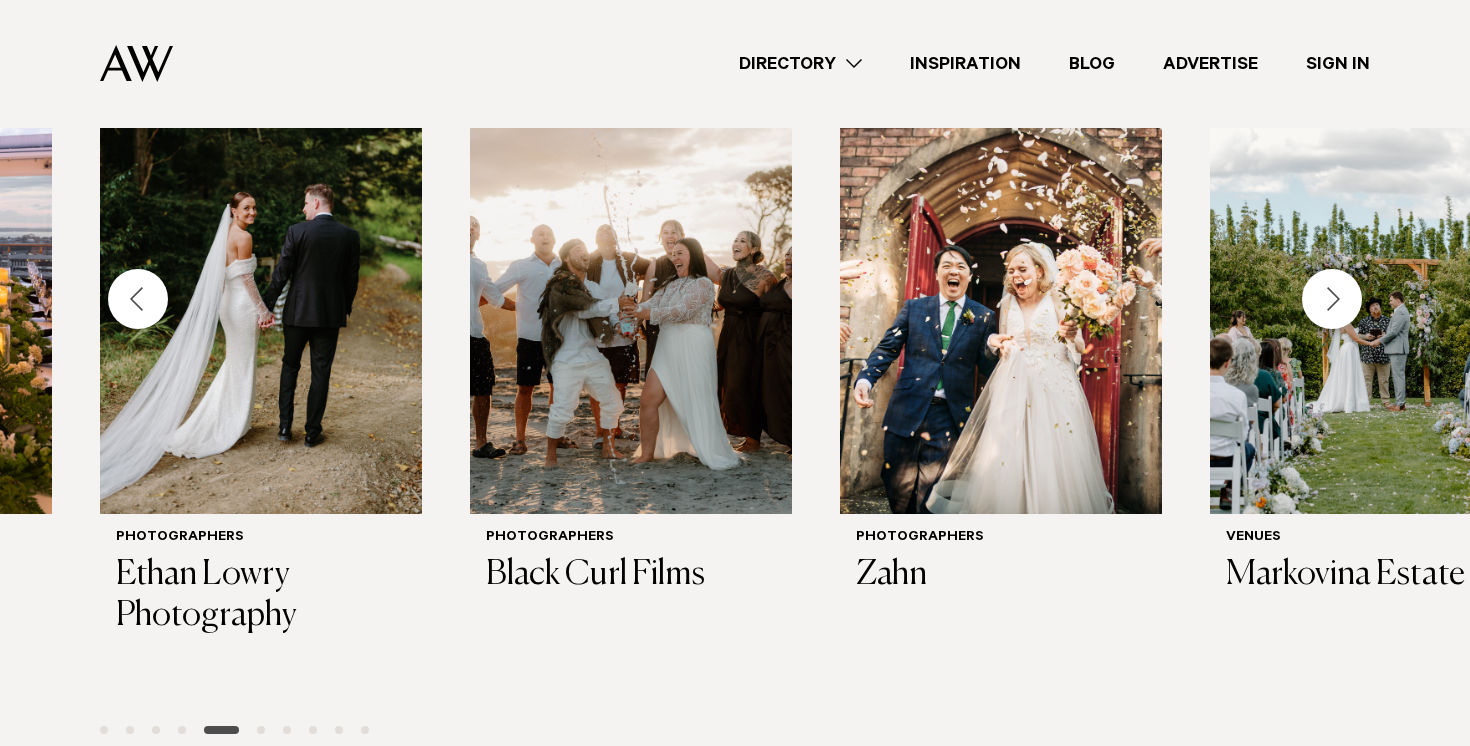 click at bounding box center (1332, 299) 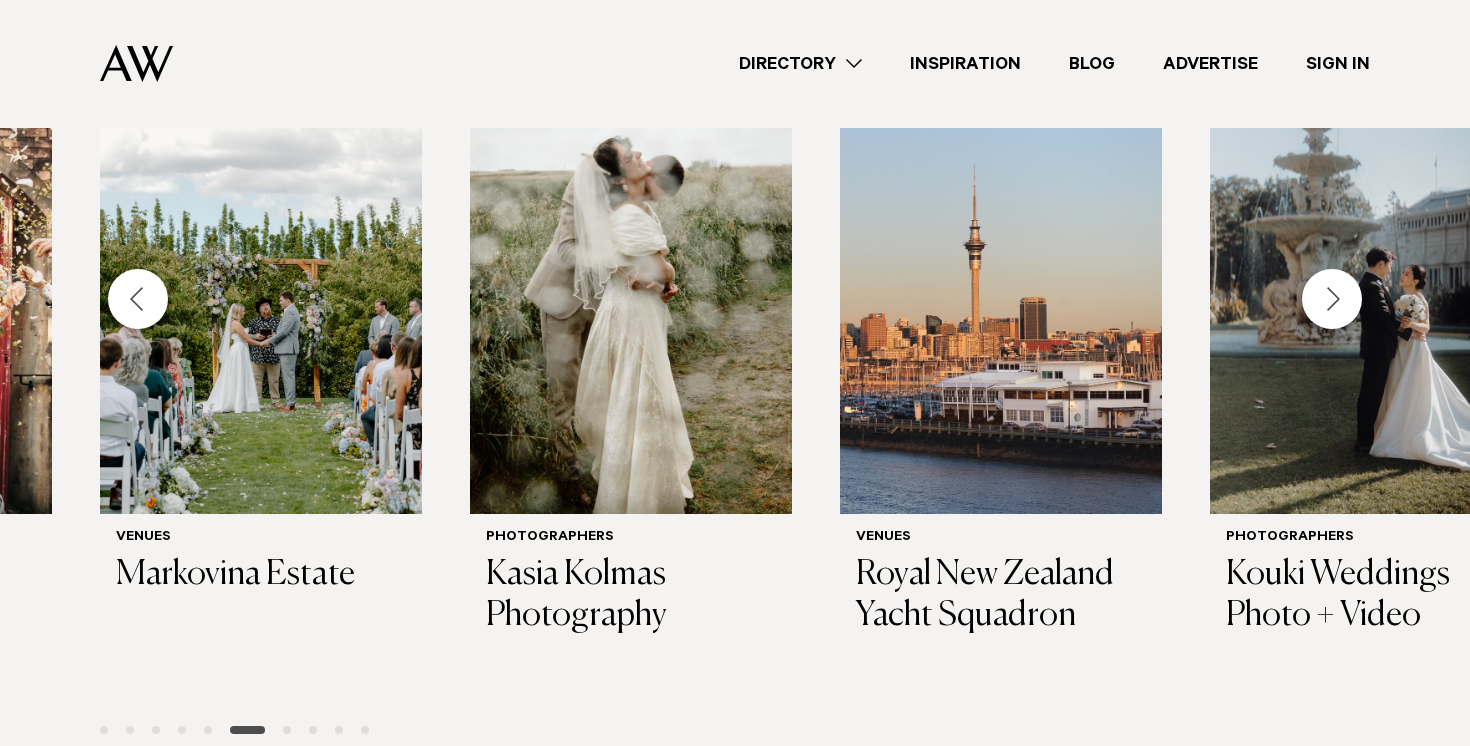 click at bounding box center [1332, 299] 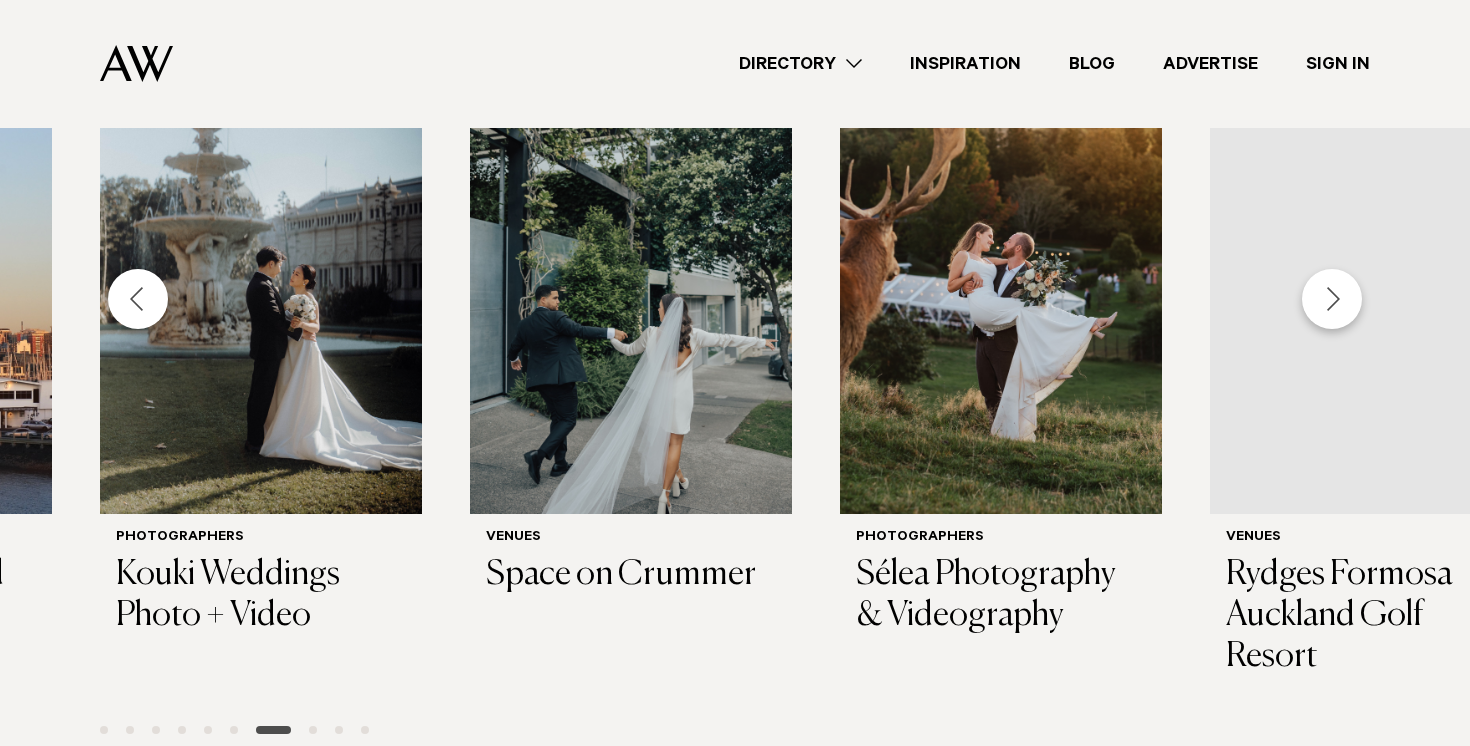 click at bounding box center (1332, 299) 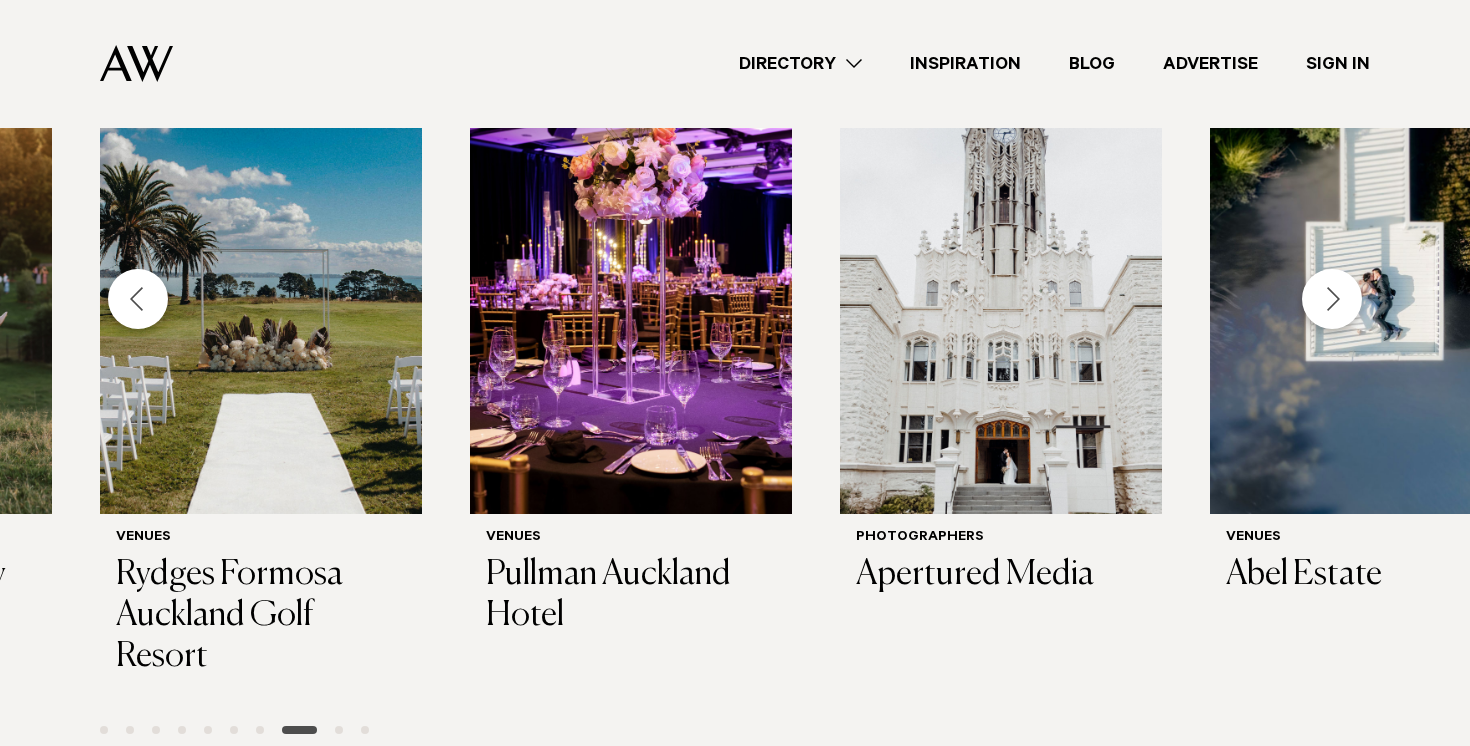 click at bounding box center (1332, 299) 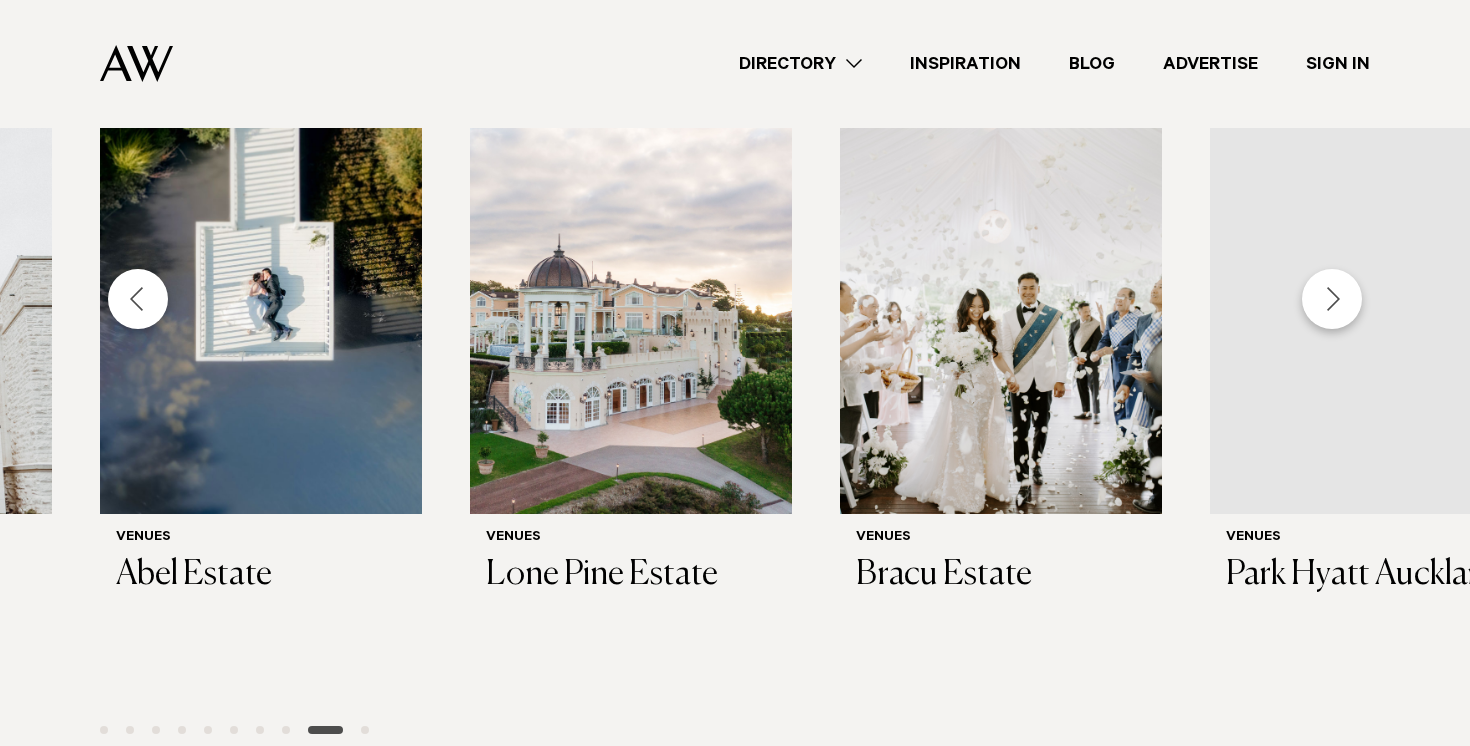 click at bounding box center [1332, 299] 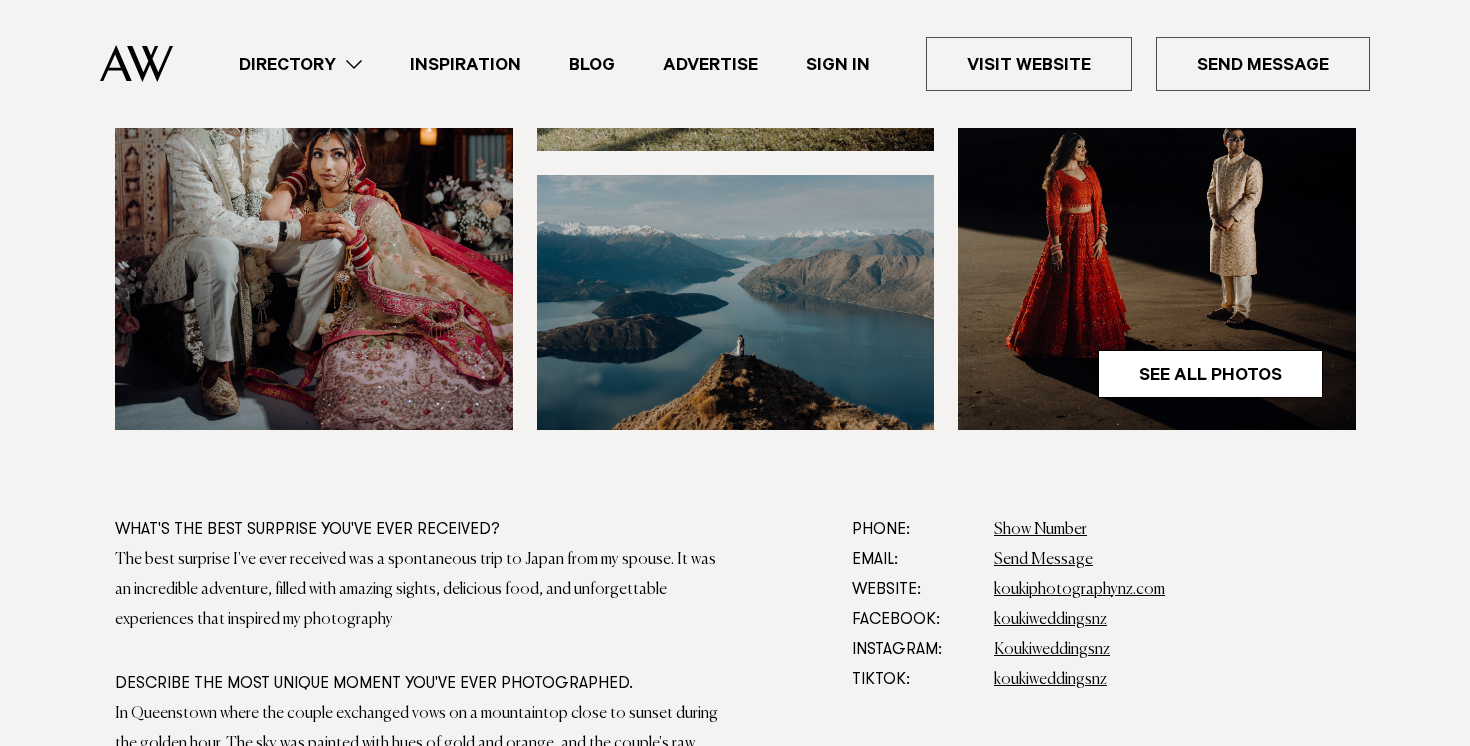 scroll, scrollTop: 795, scrollLeft: 0, axis: vertical 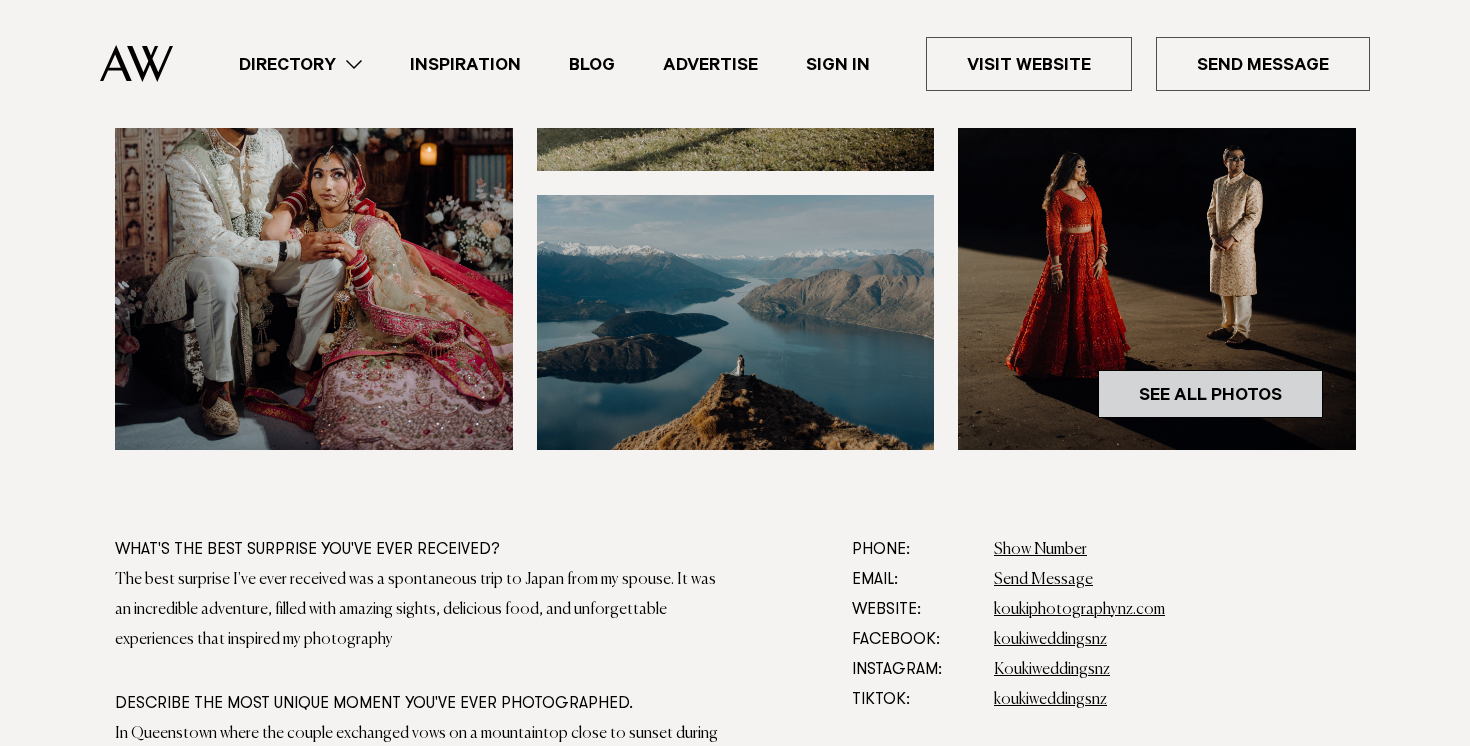 click on "See All Photos" at bounding box center (1210, 394) 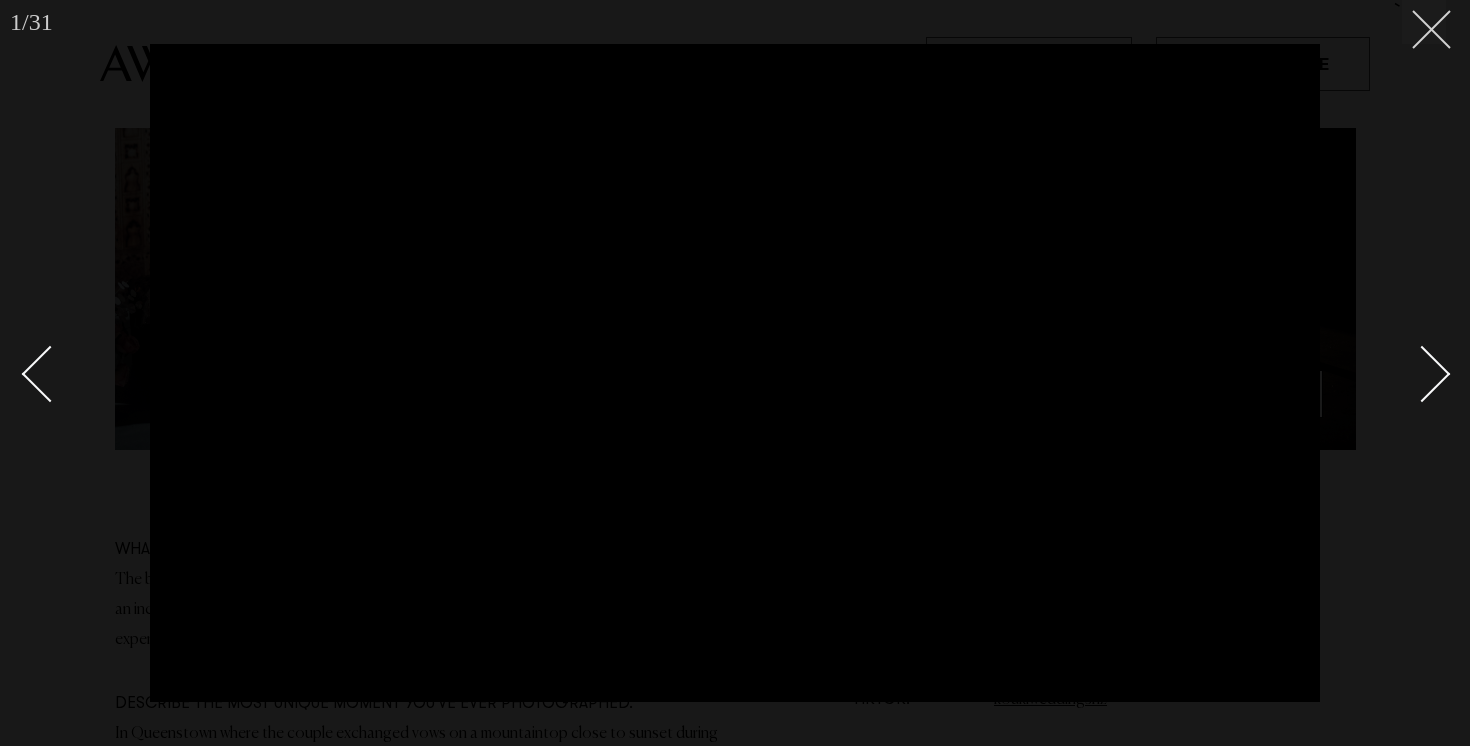 click at bounding box center (1424, 22) 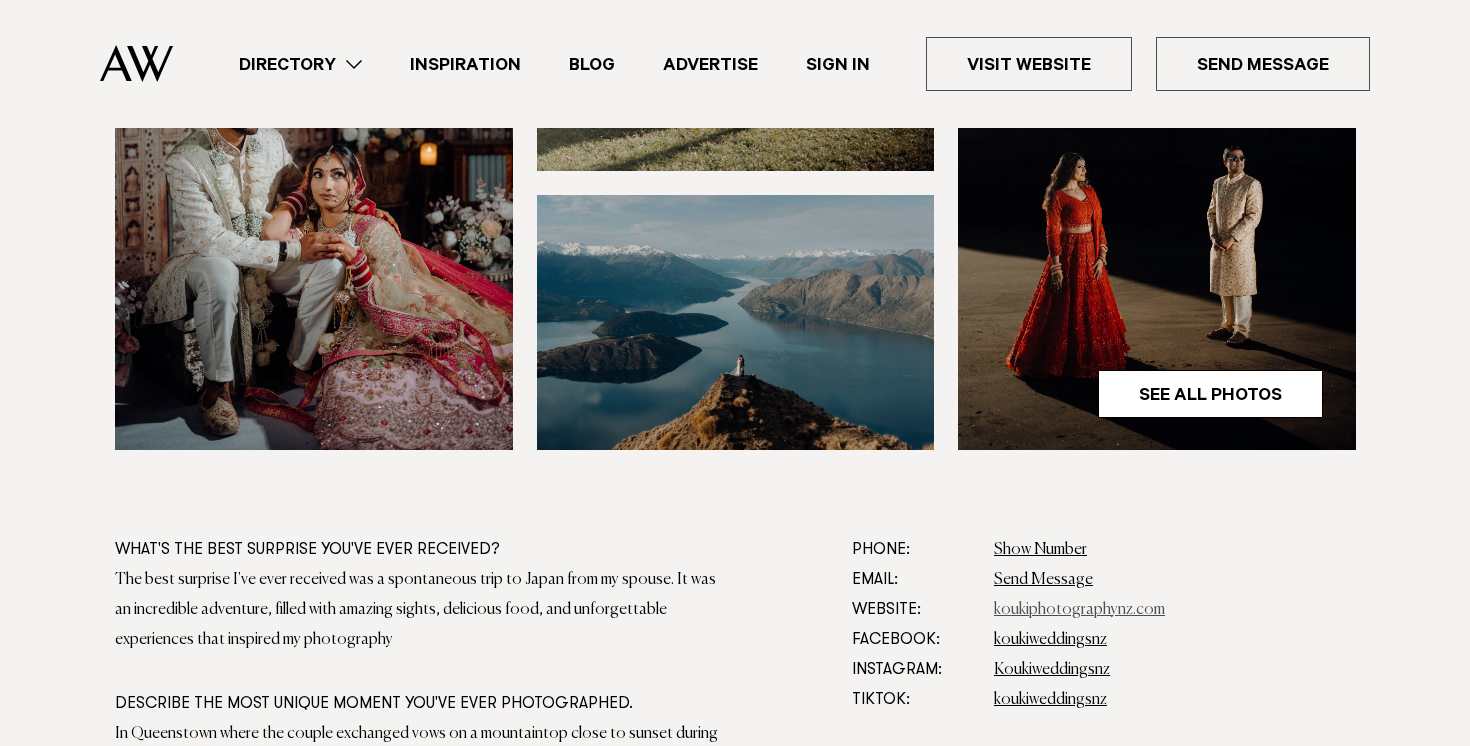 click on "koukiphotographynz.com" at bounding box center (1079, 610) 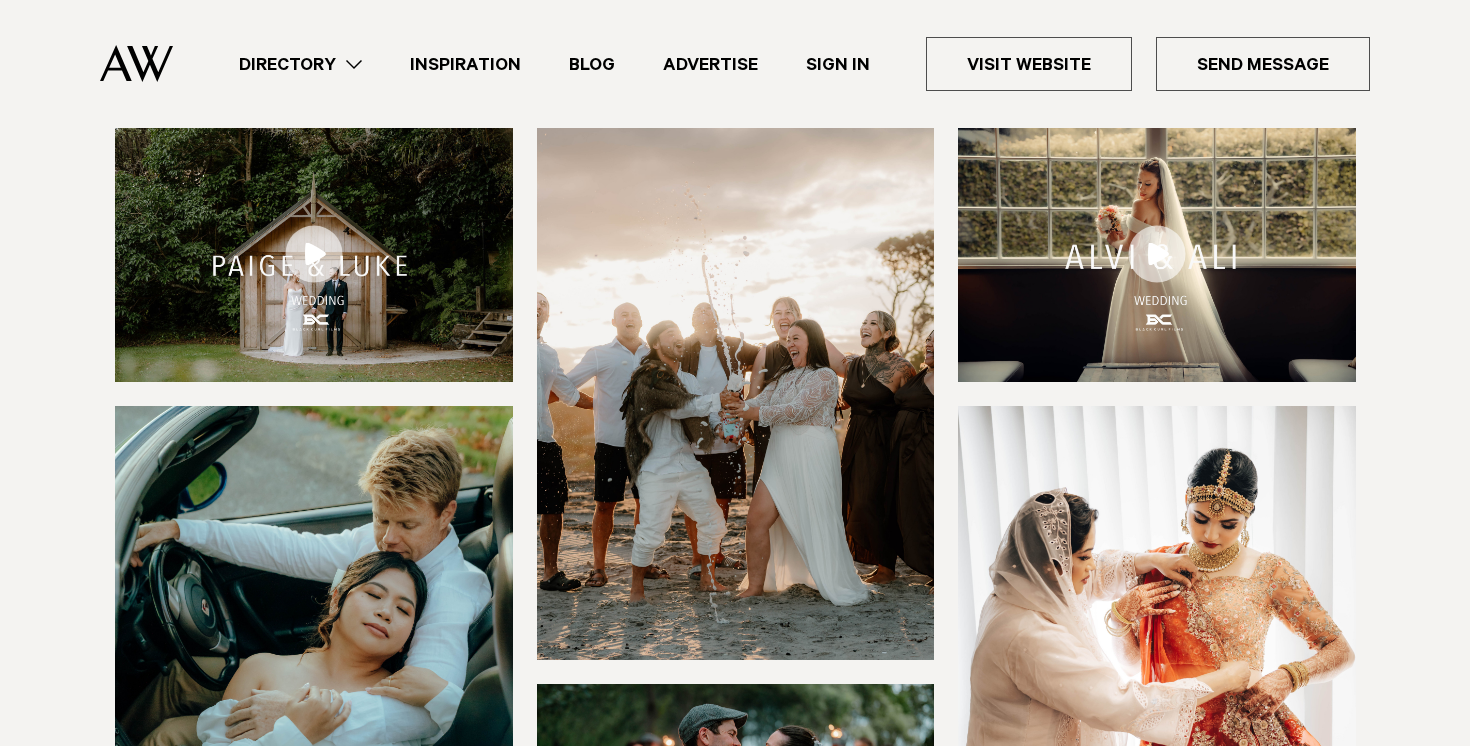 scroll, scrollTop: 858, scrollLeft: 0, axis: vertical 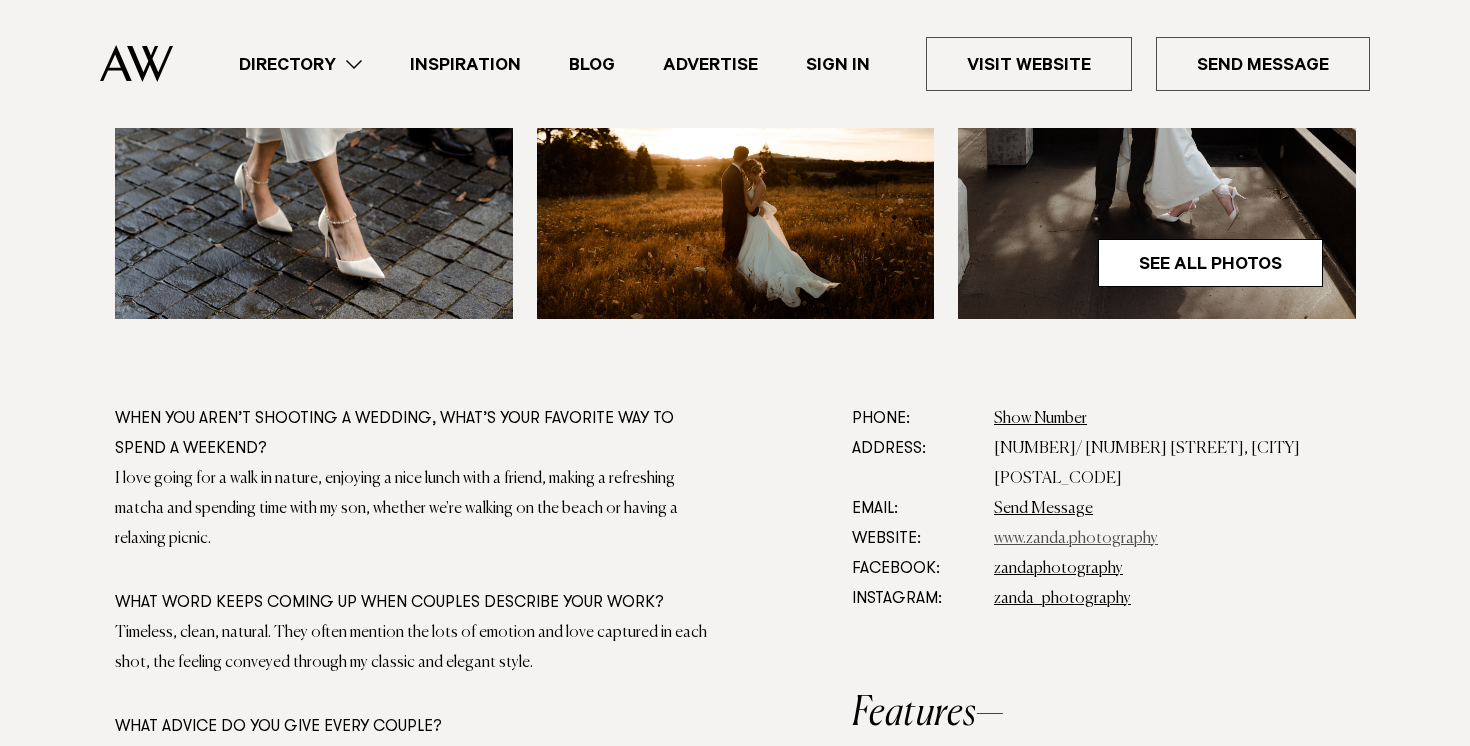 click on "www.zanda.photography" at bounding box center (1076, 539) 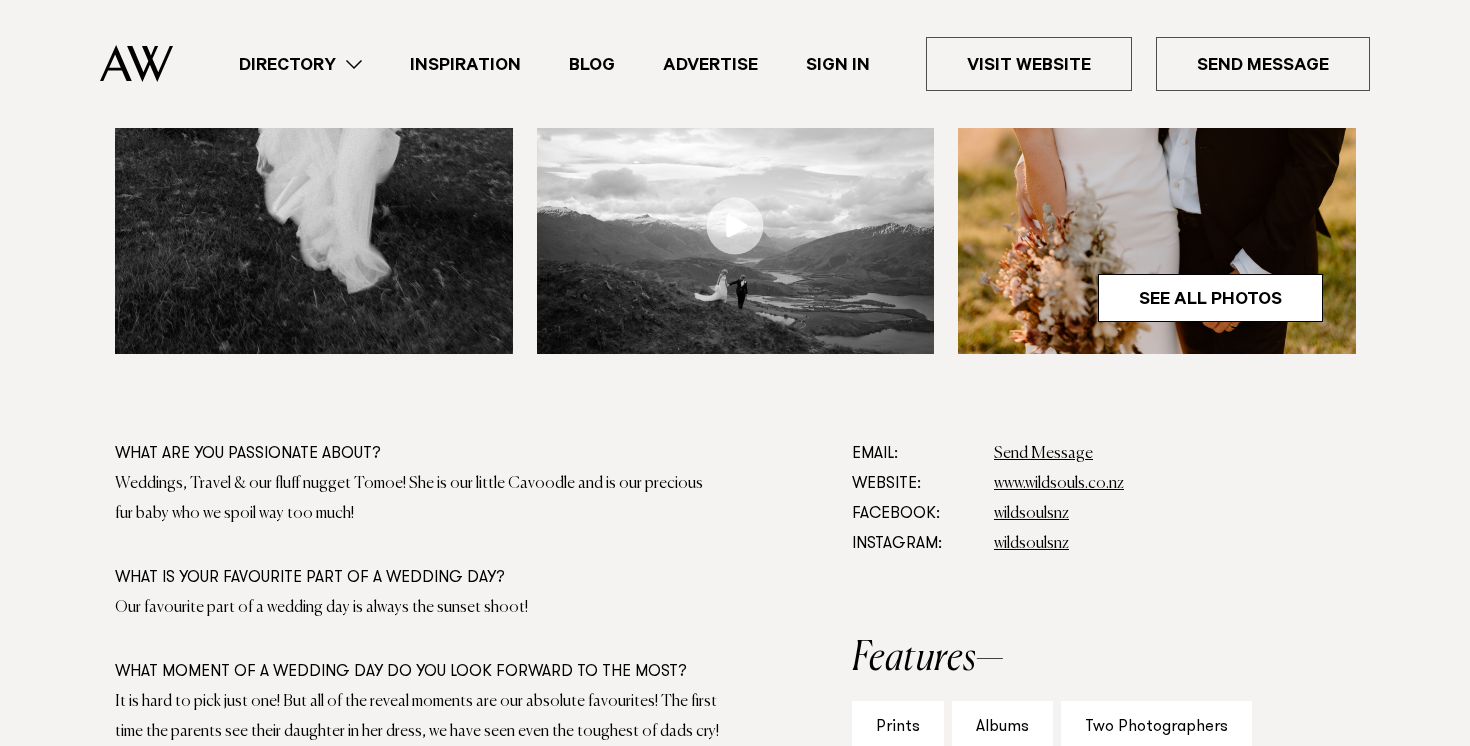 scroll, scrollTop: 895, scrollLeft: 0, axis: vertical 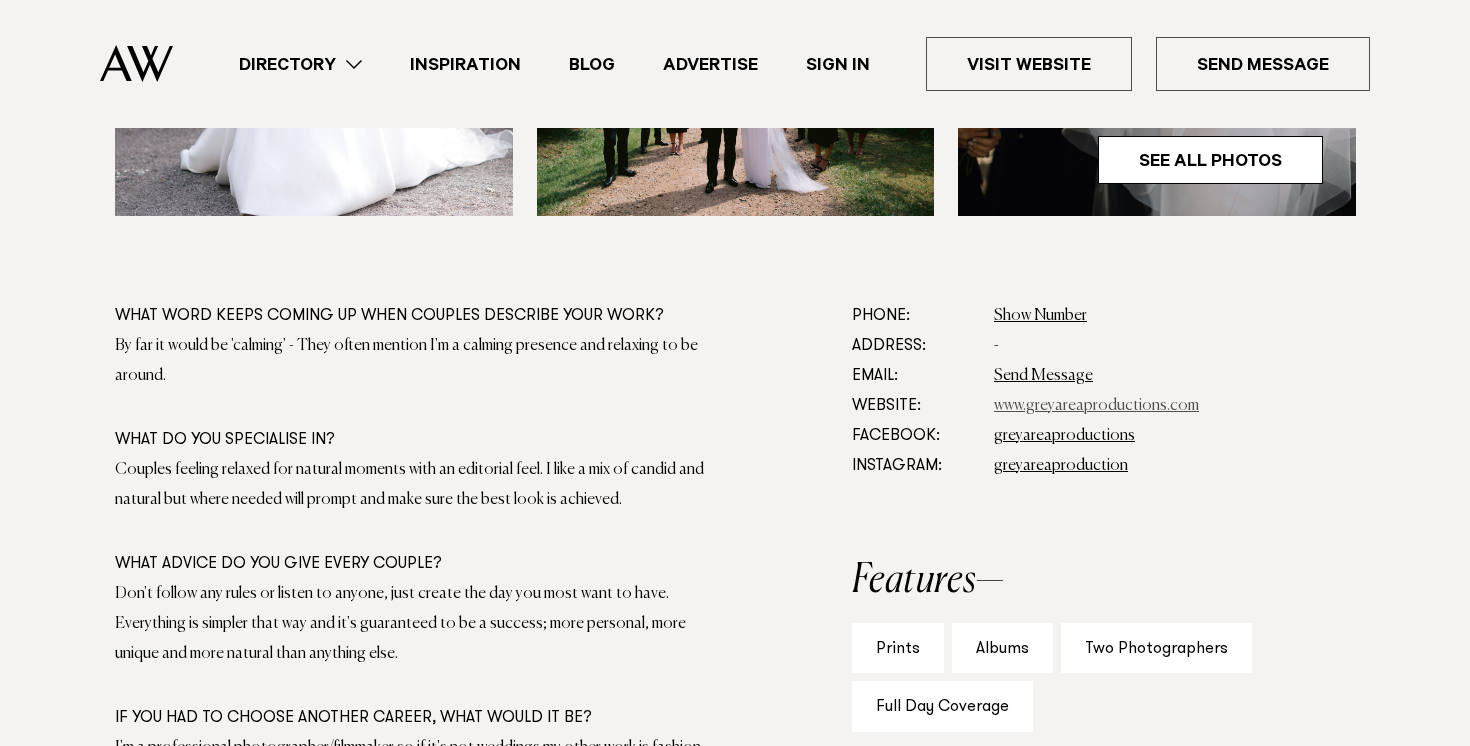 click on "www.greyareaproductions.com" at bounding box center [1096, 406] 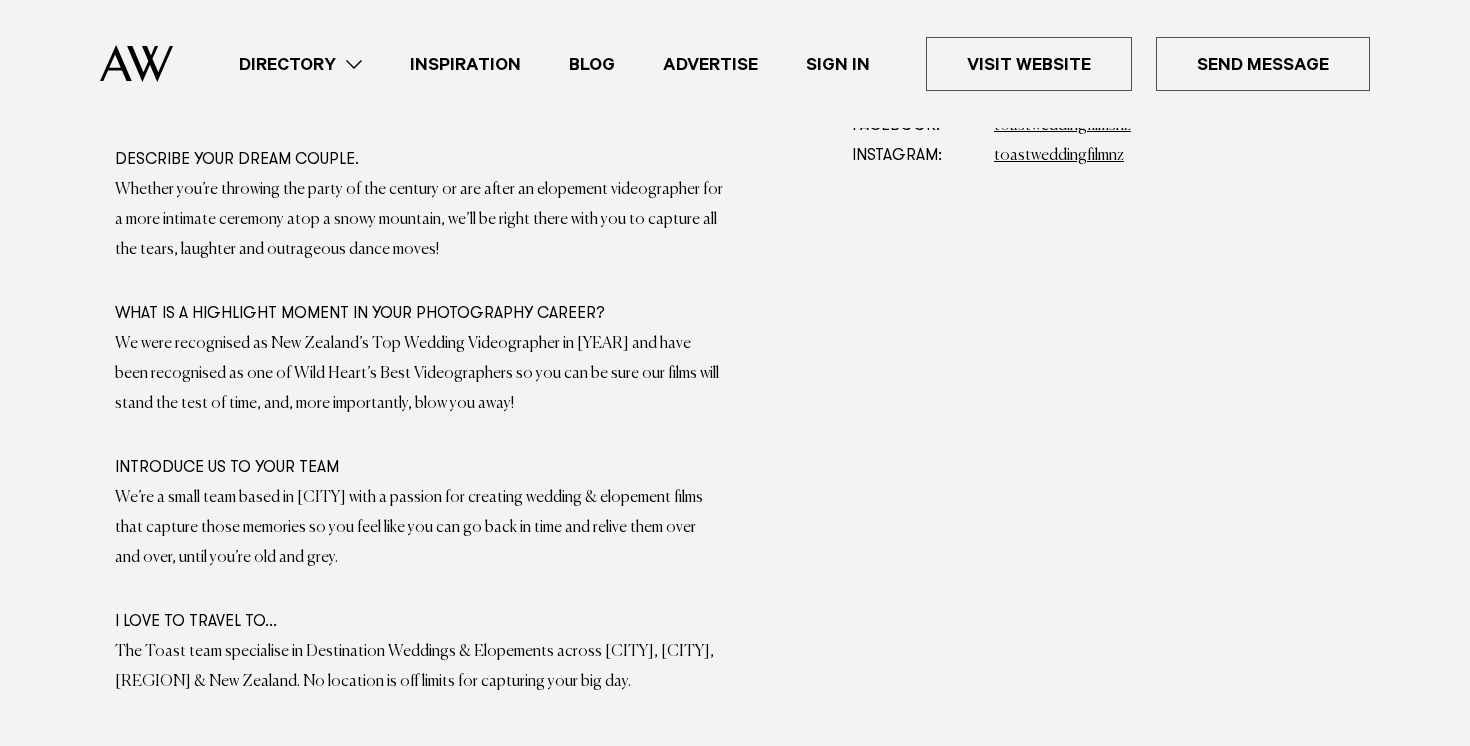 scroll, scrollTop: 1268, scrollLeft: 0, axis: vertical 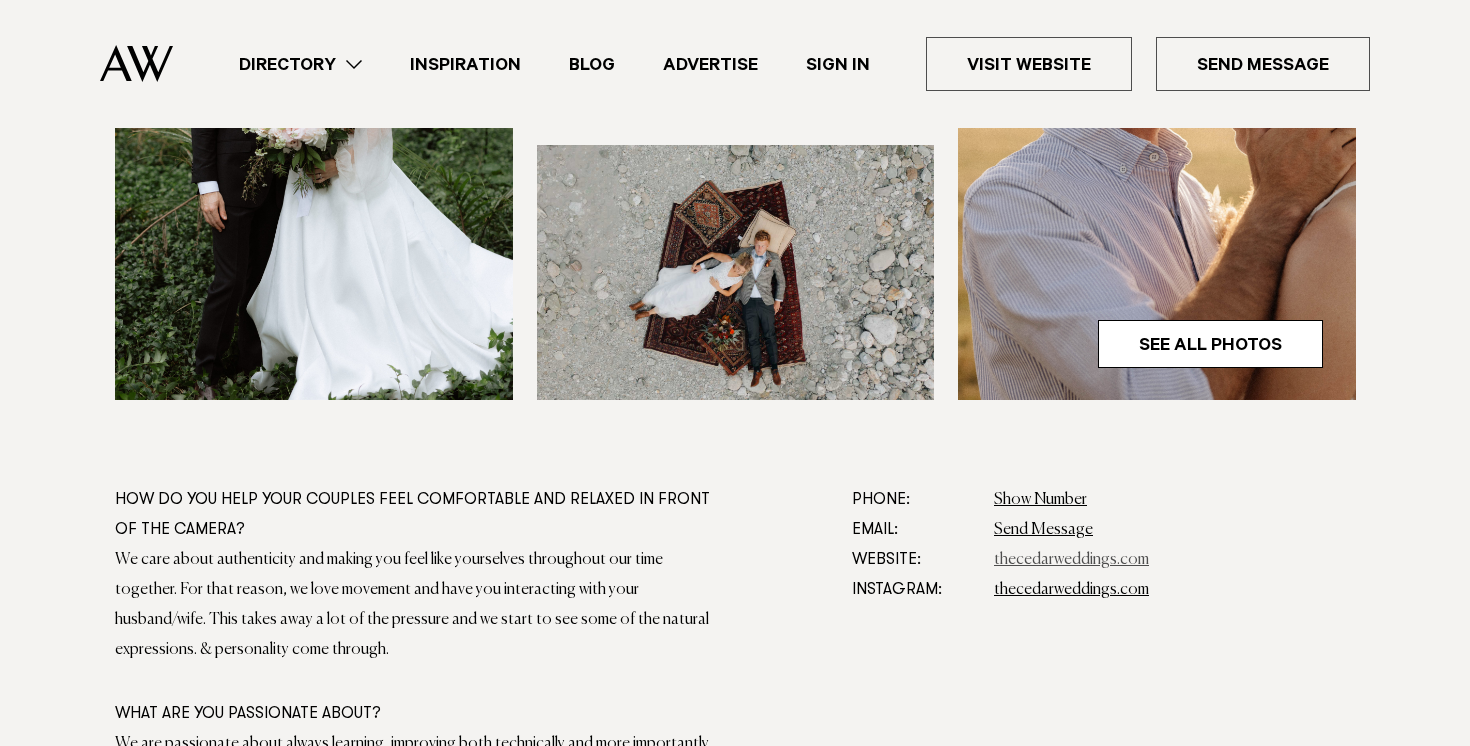 click on "thecedarweddings.co" at bounding box center [1071, 560] 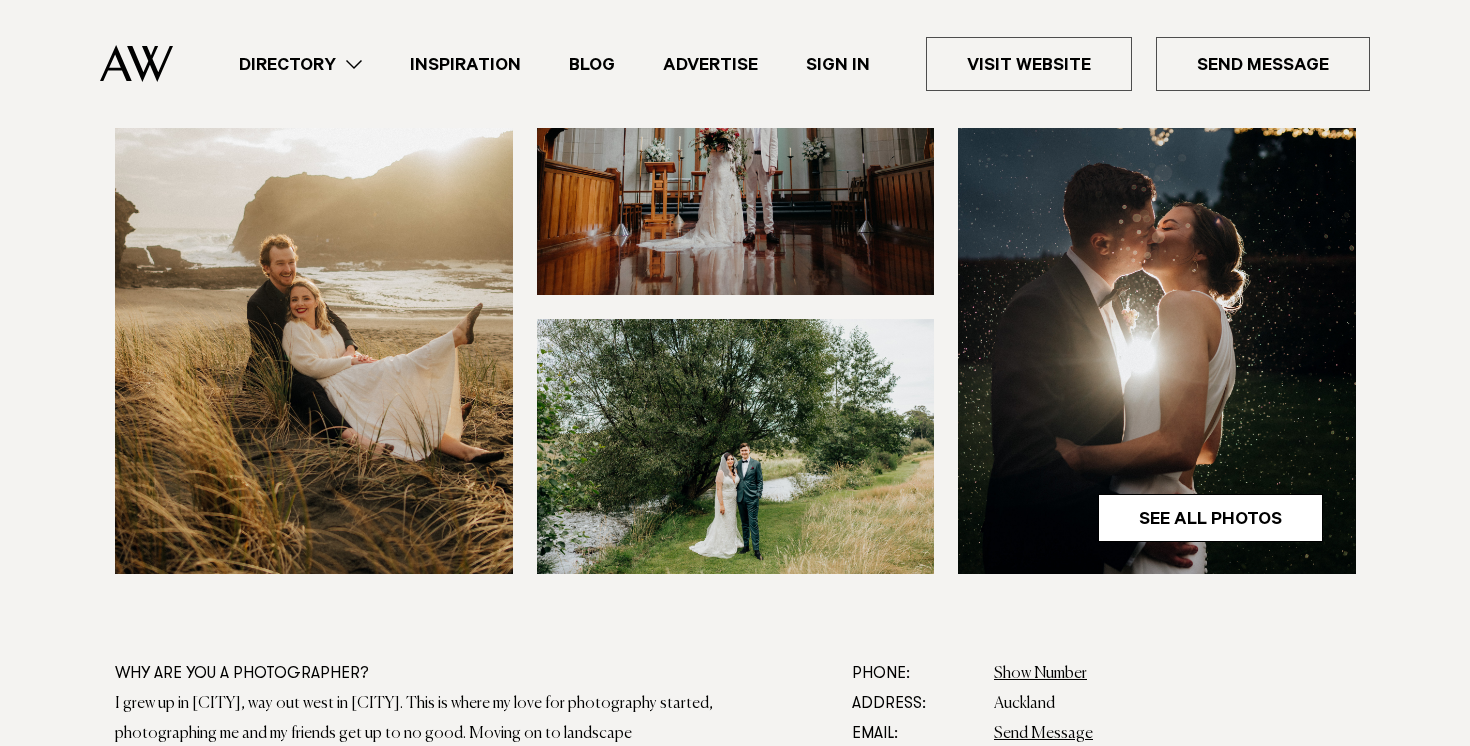 scroll, scrollTop: 674, scrollLeft: 0, axis: vertical 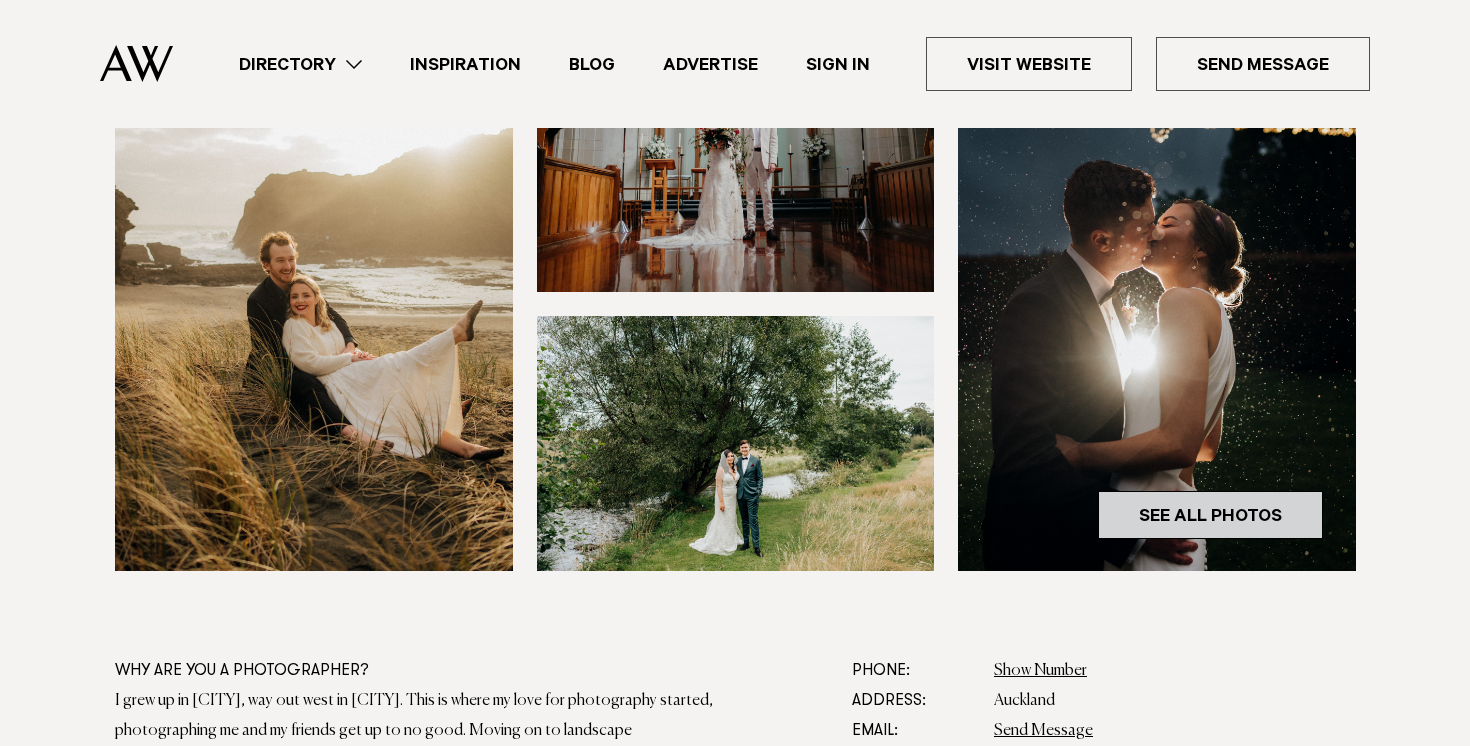 click on "See All Photos" at bounding box center (1210, 515) 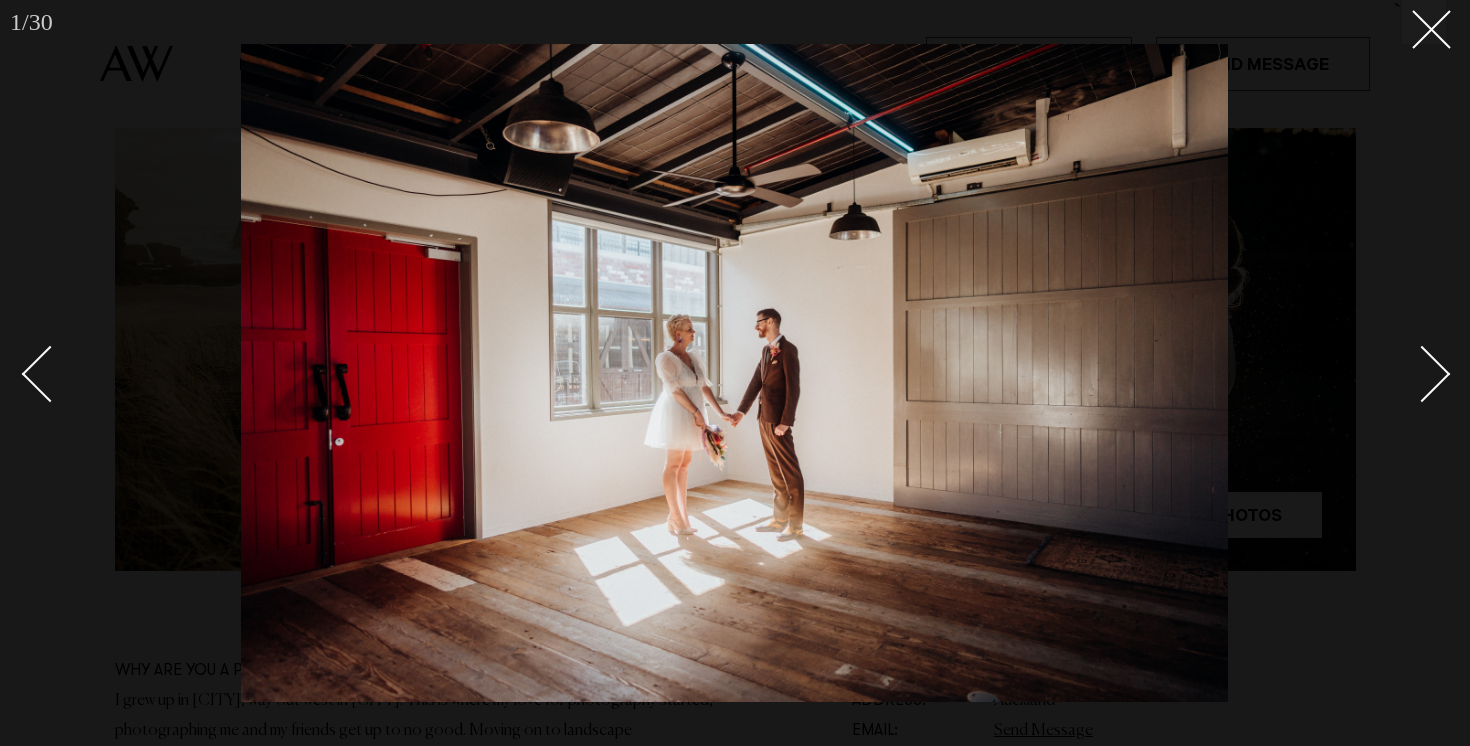 click at bounding box center (735, 373) 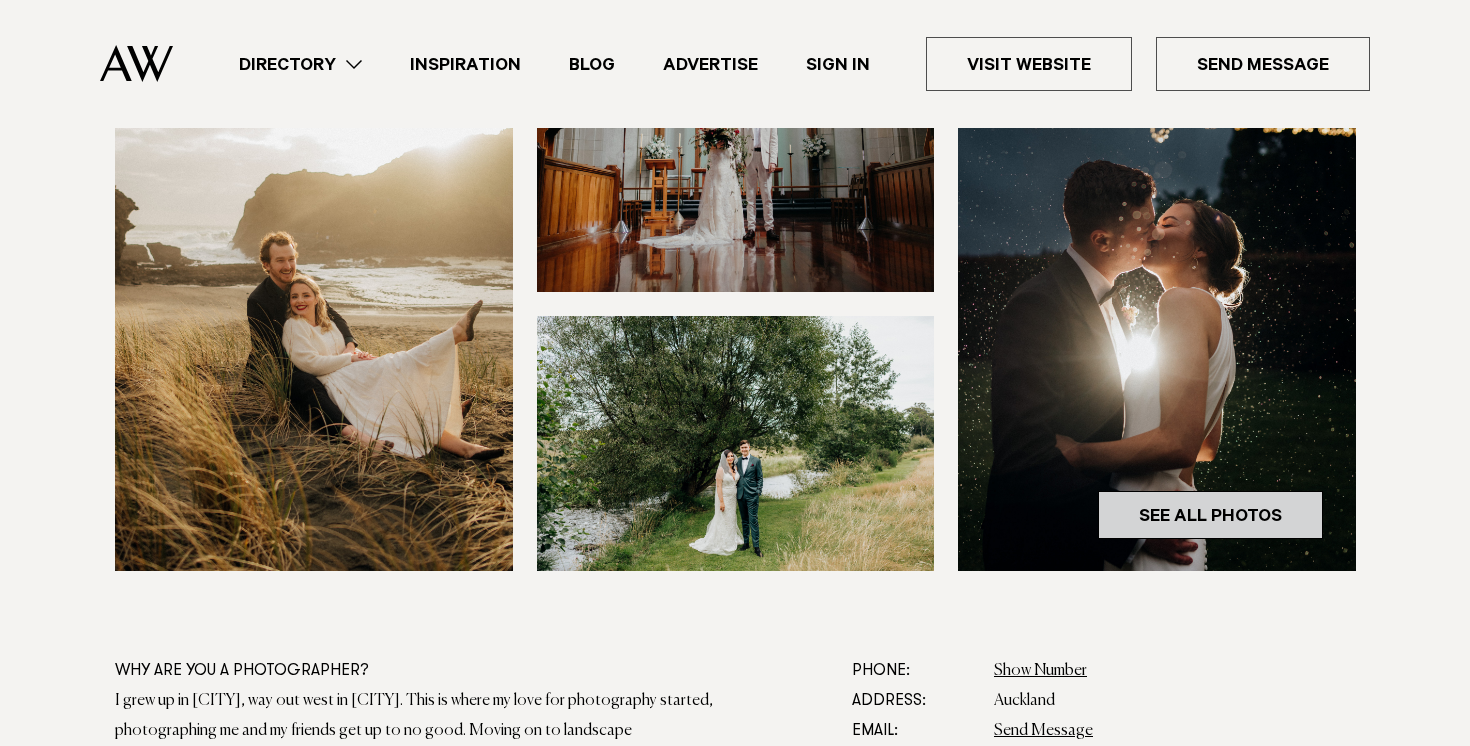 click on "See All Photos" at bounding box center (1210, 515) 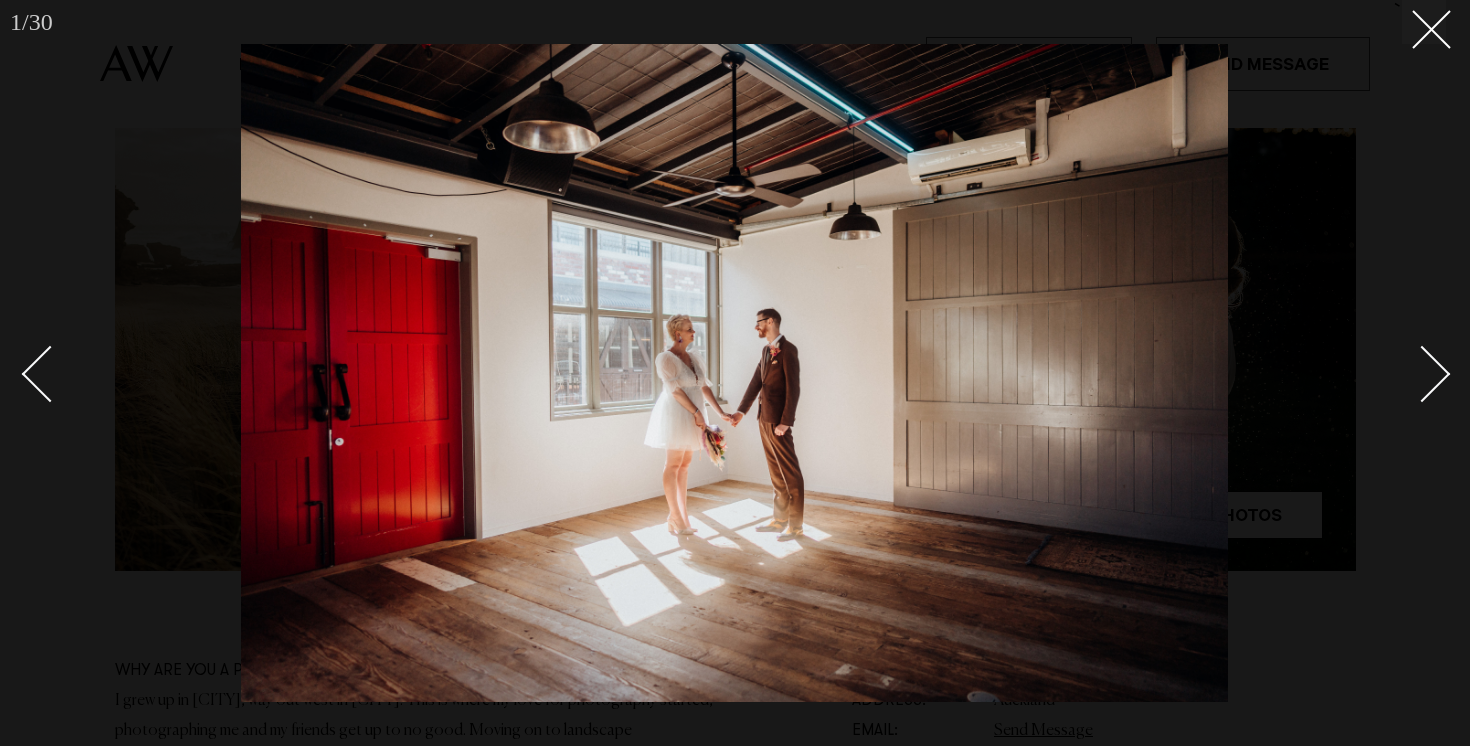 click at bounding box center (1422, 374) 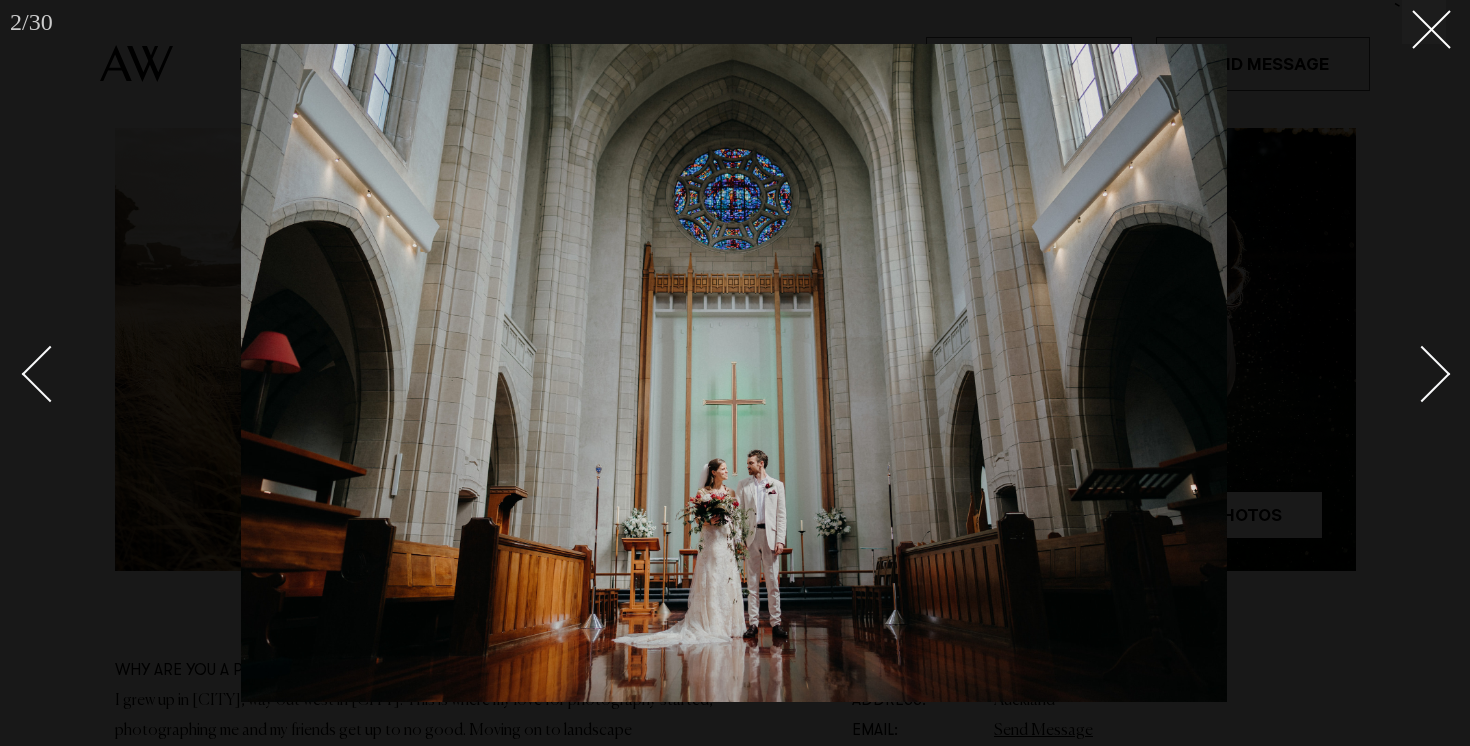 click at bounding box center [1422, 374] 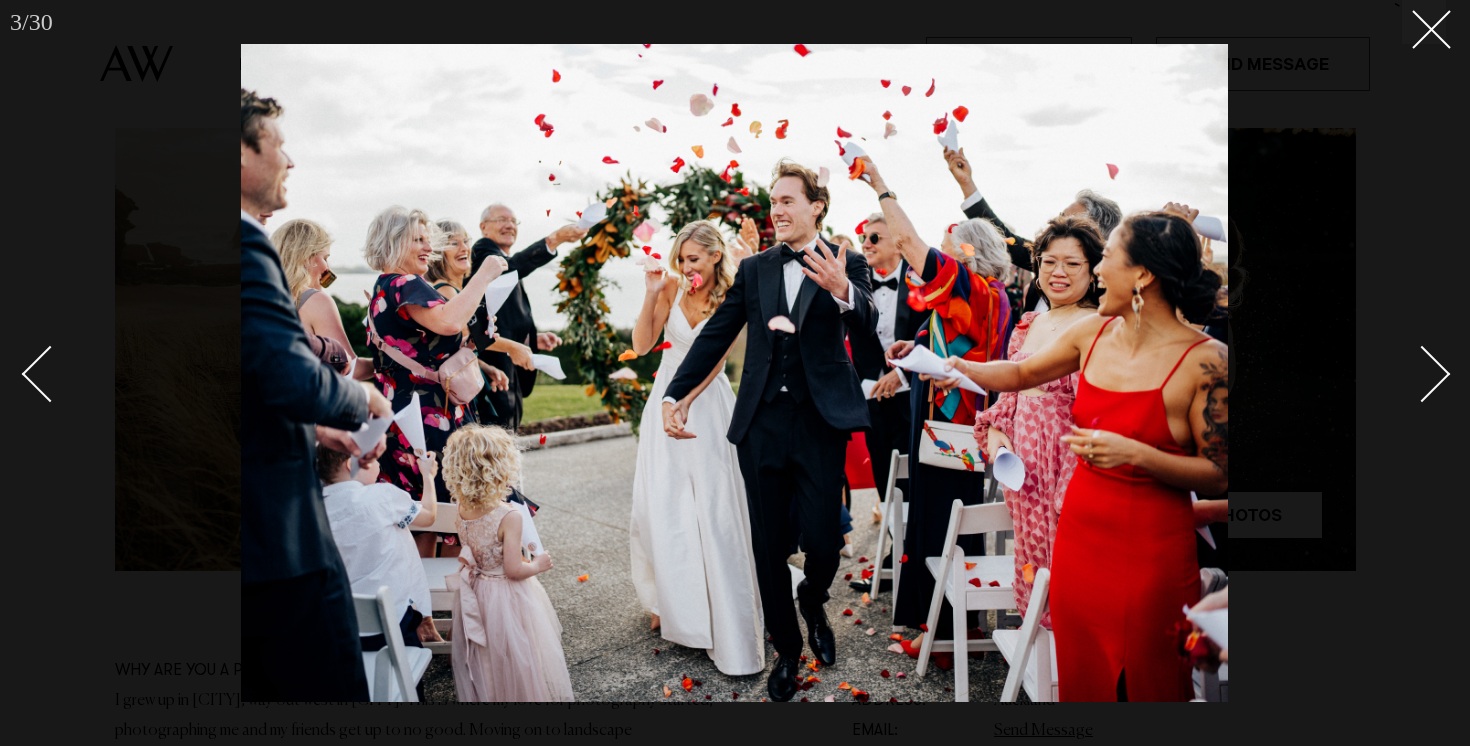 click at bounding box center [1422, 374] 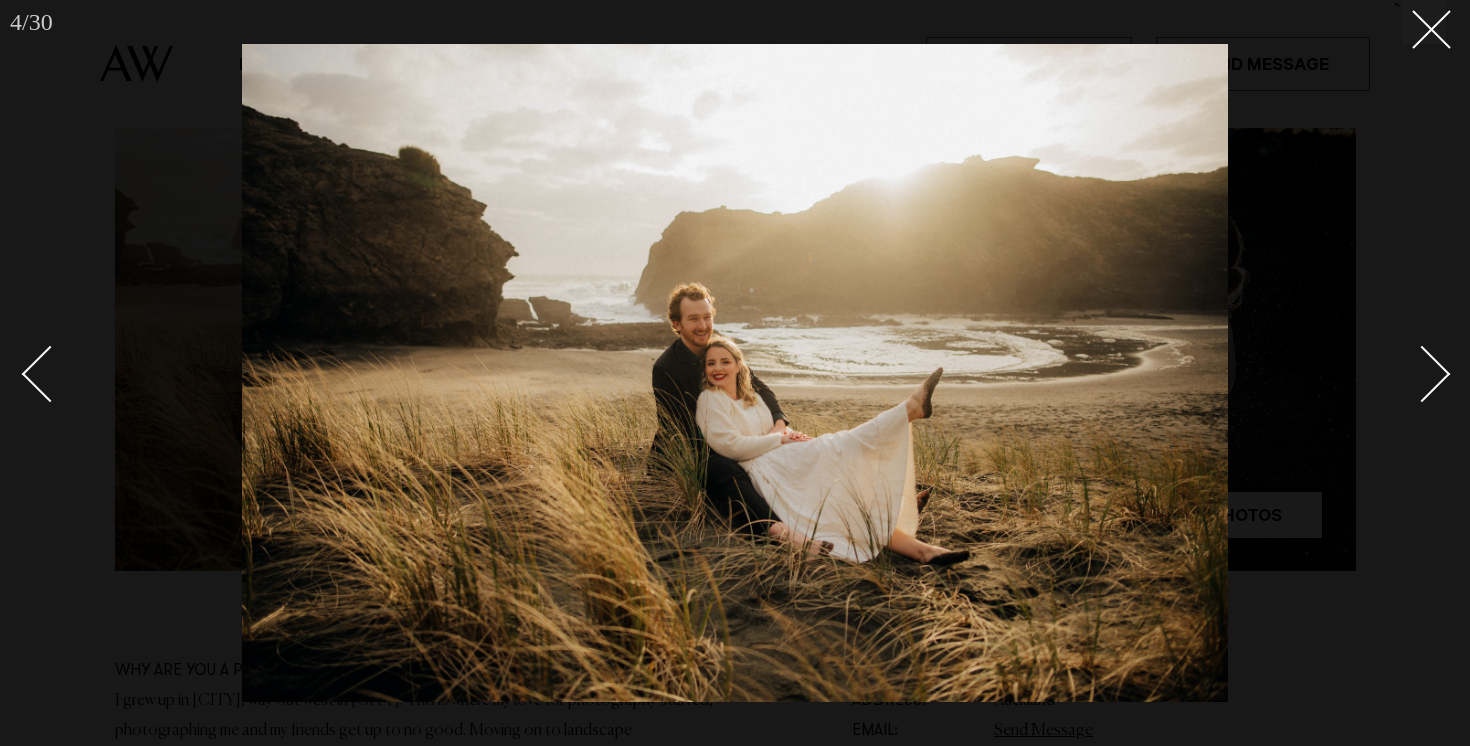 click at bounding box center (1422, 374) 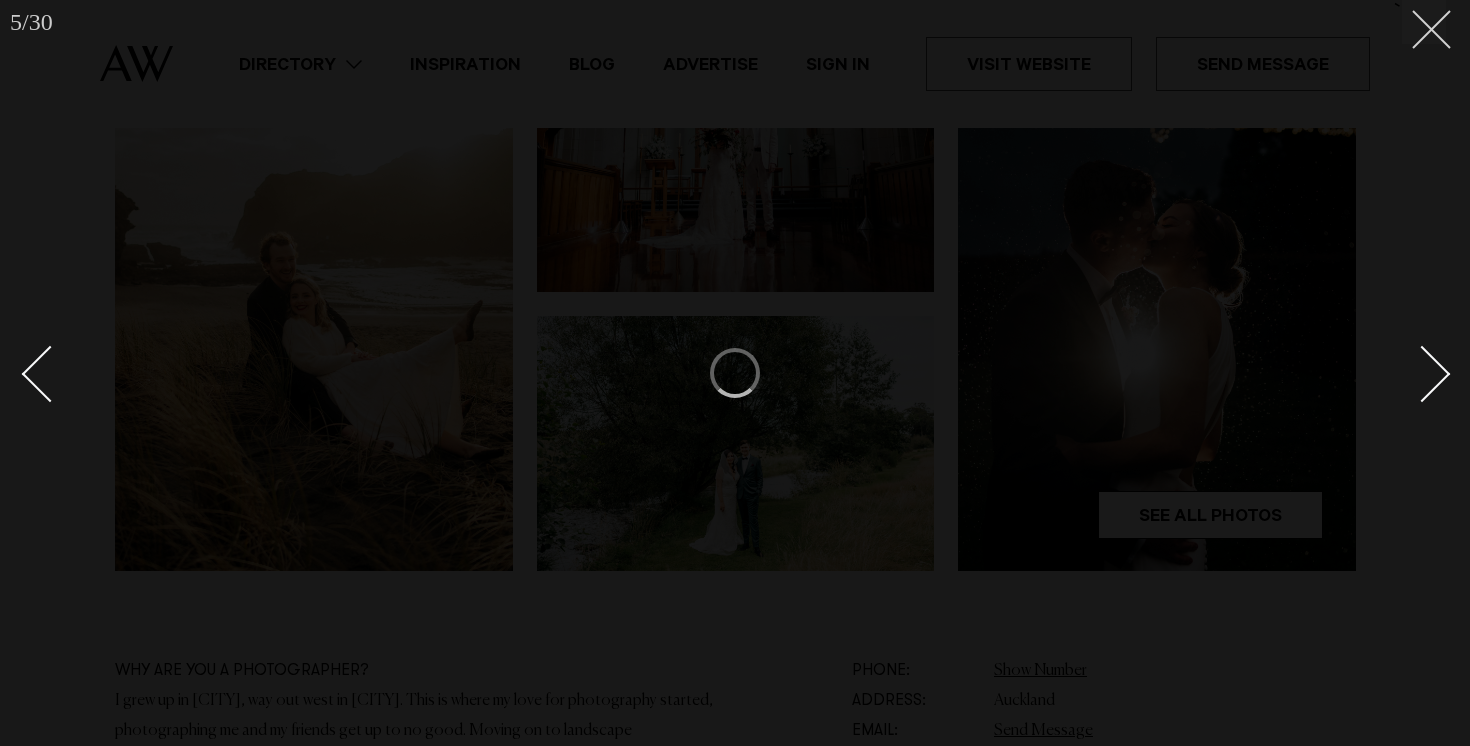 click at bounding box center [1424, 22] 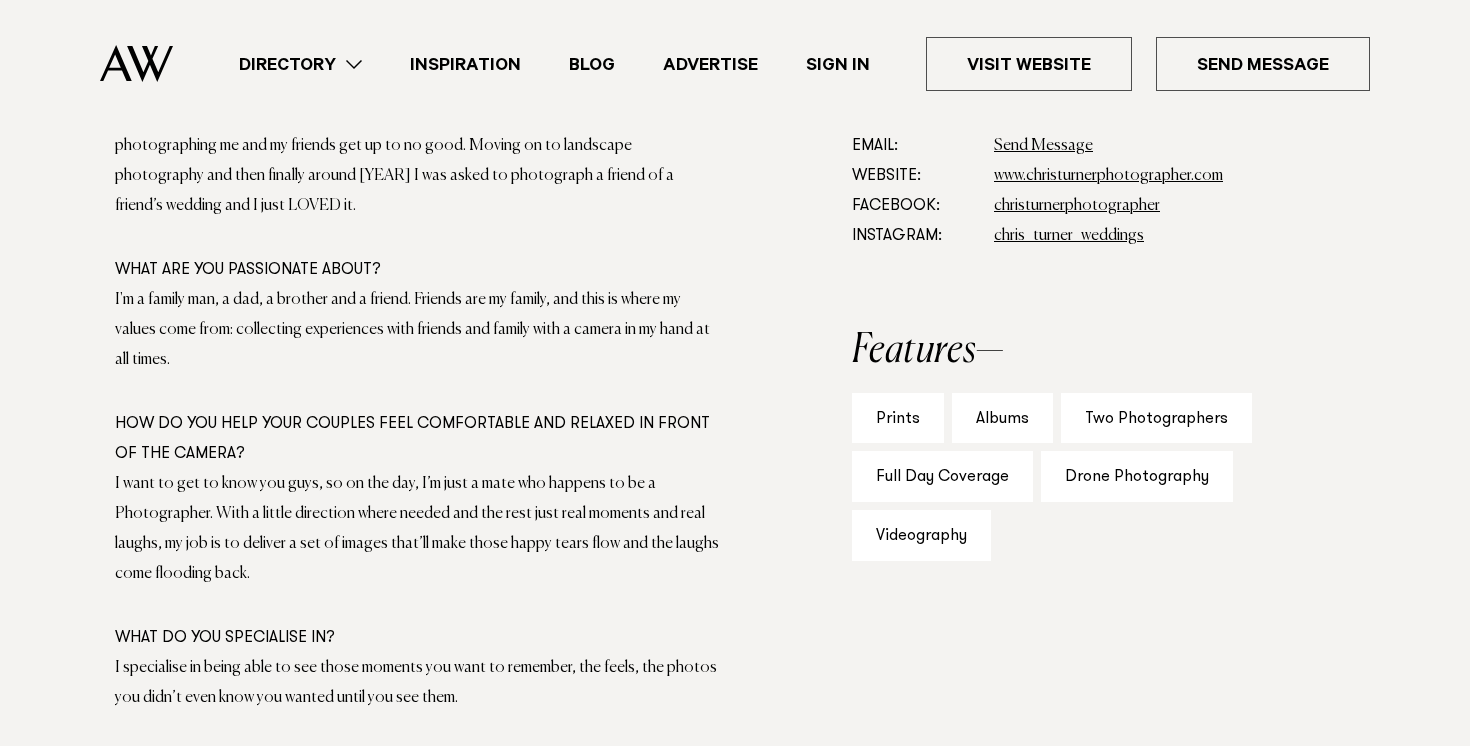 scroll, scrollTop: 1266, scrollLeft: 0, axis: vertical 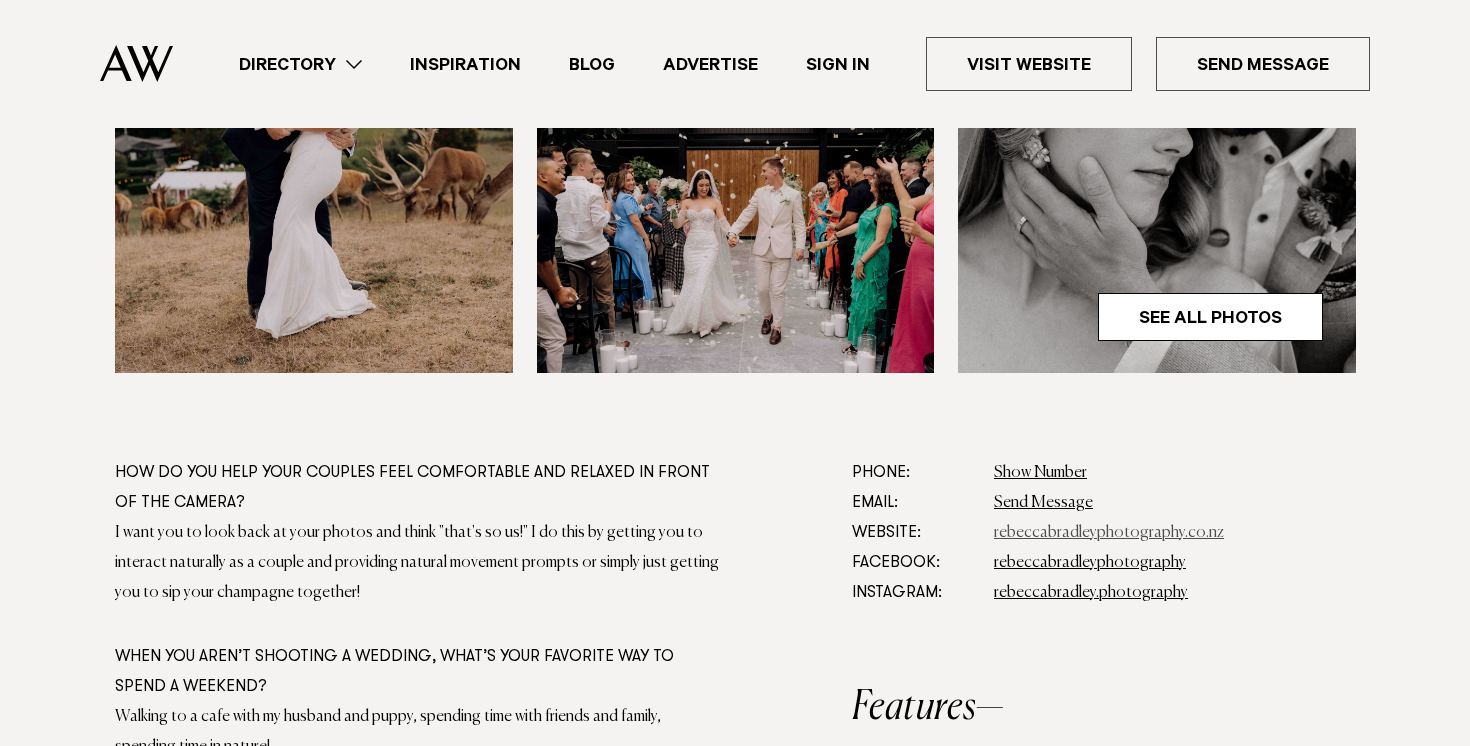 click on "rebeccabradleyphotography.co.nz" at bounding box center (1109, 533) 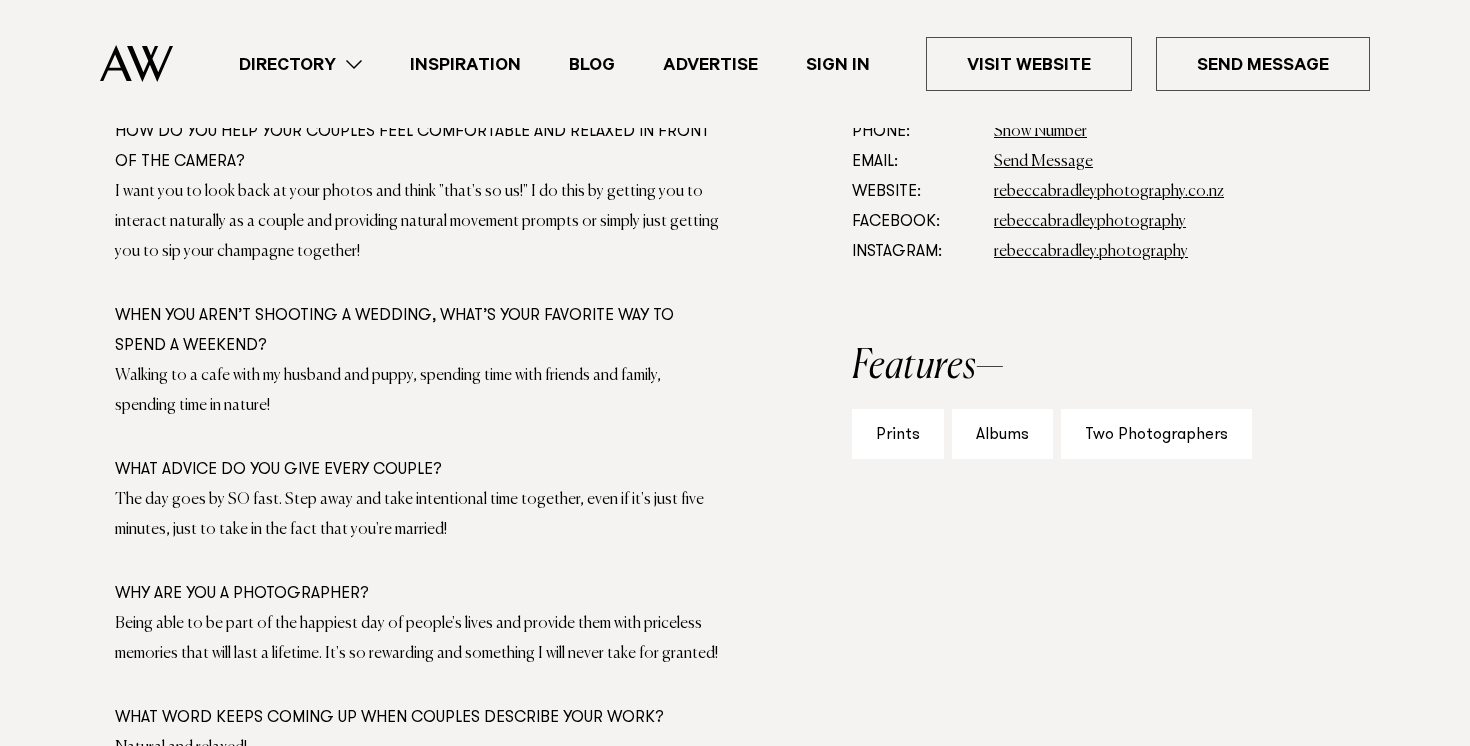 scroll, scrollTop: 1218, scrollLeft: 0, axis: vertical 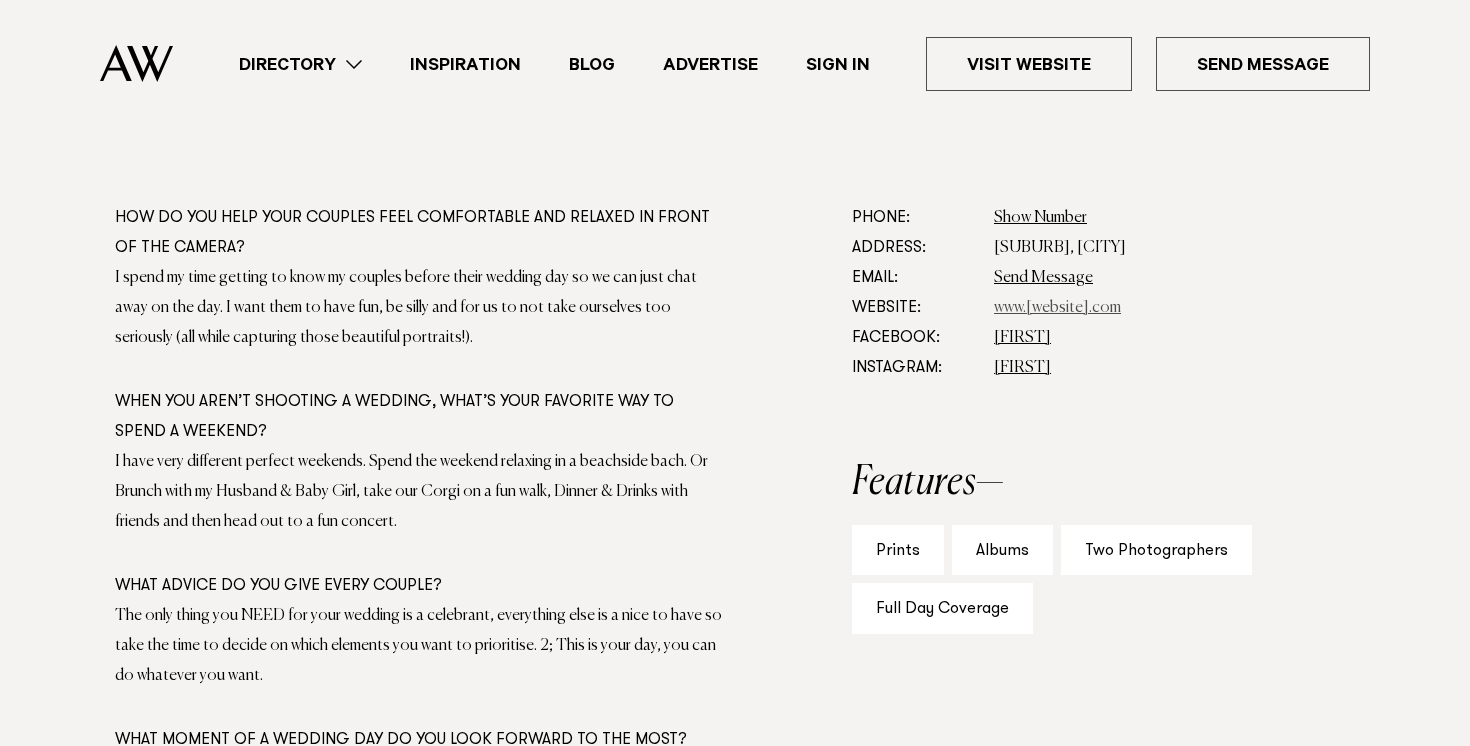 click on "www.[website].com" at bounding box center (1057, 308) 